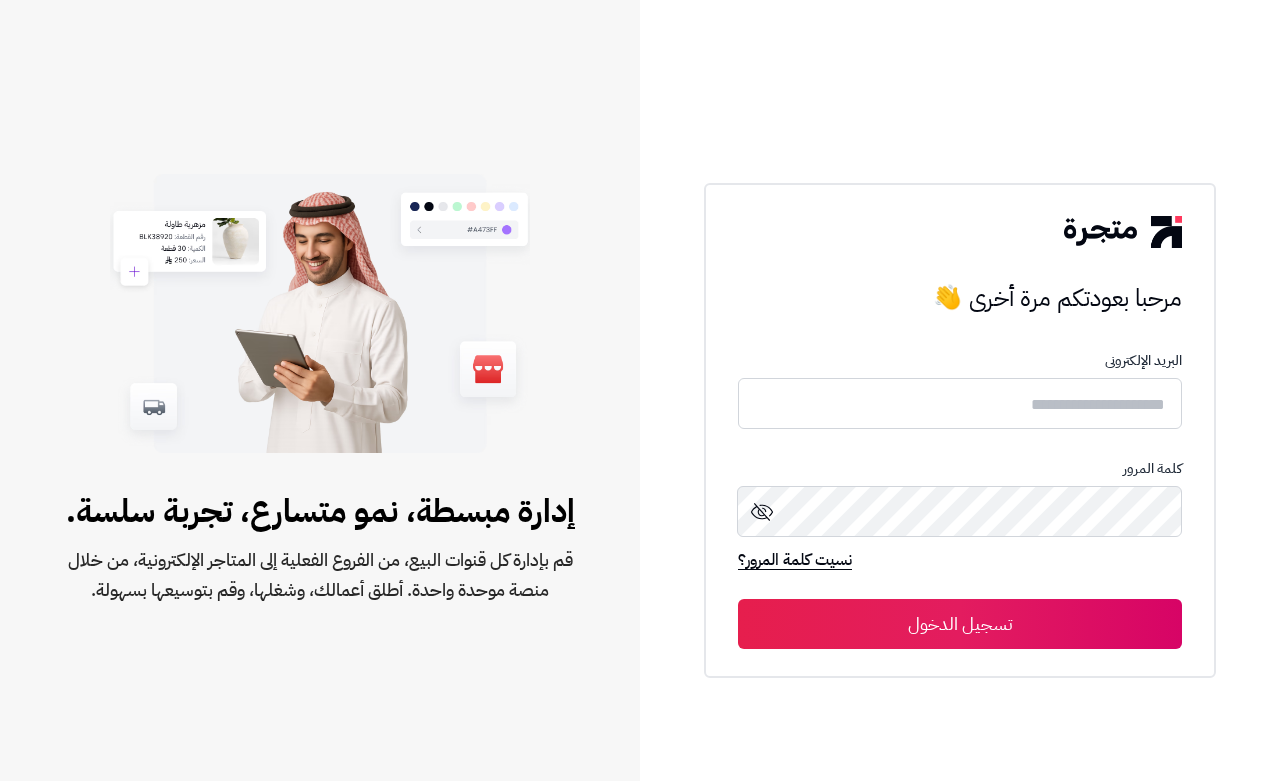 scroll, scrollTop: 0, scrollLeft: 0, axis: both 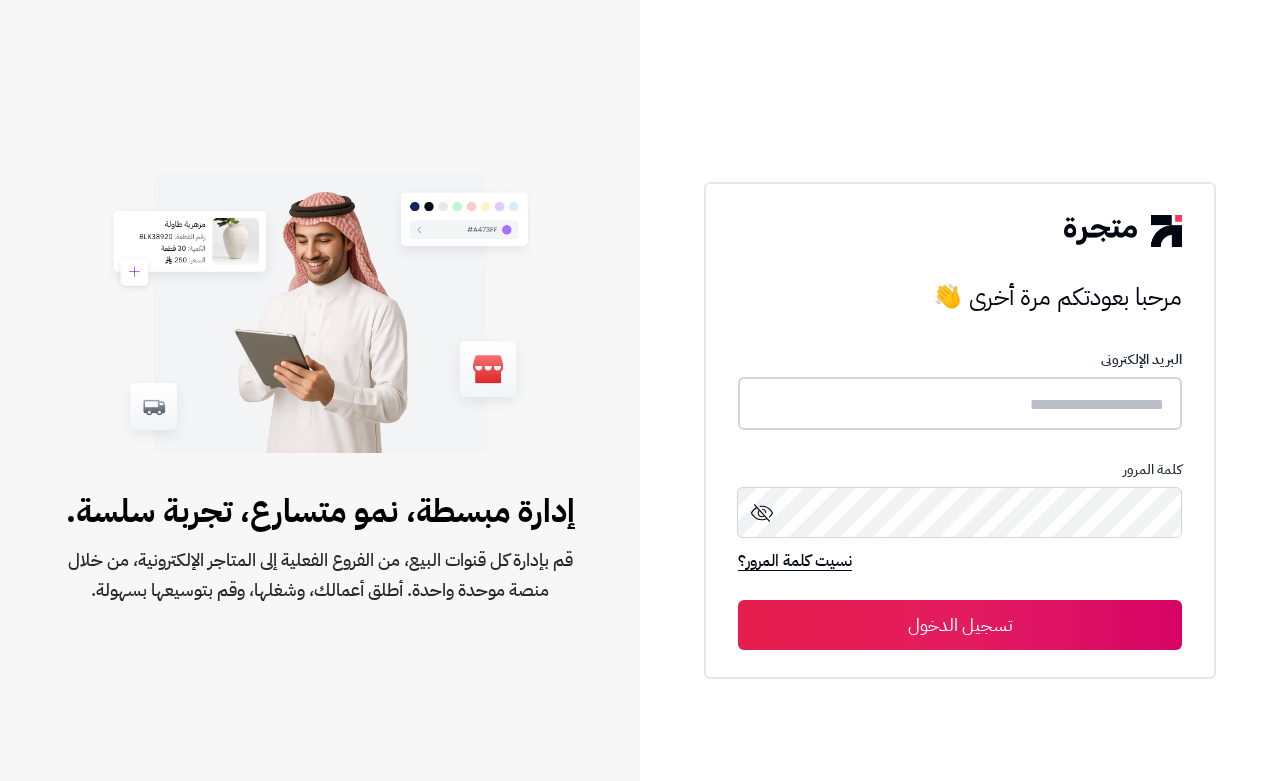 click at bounding box center (960, 403) 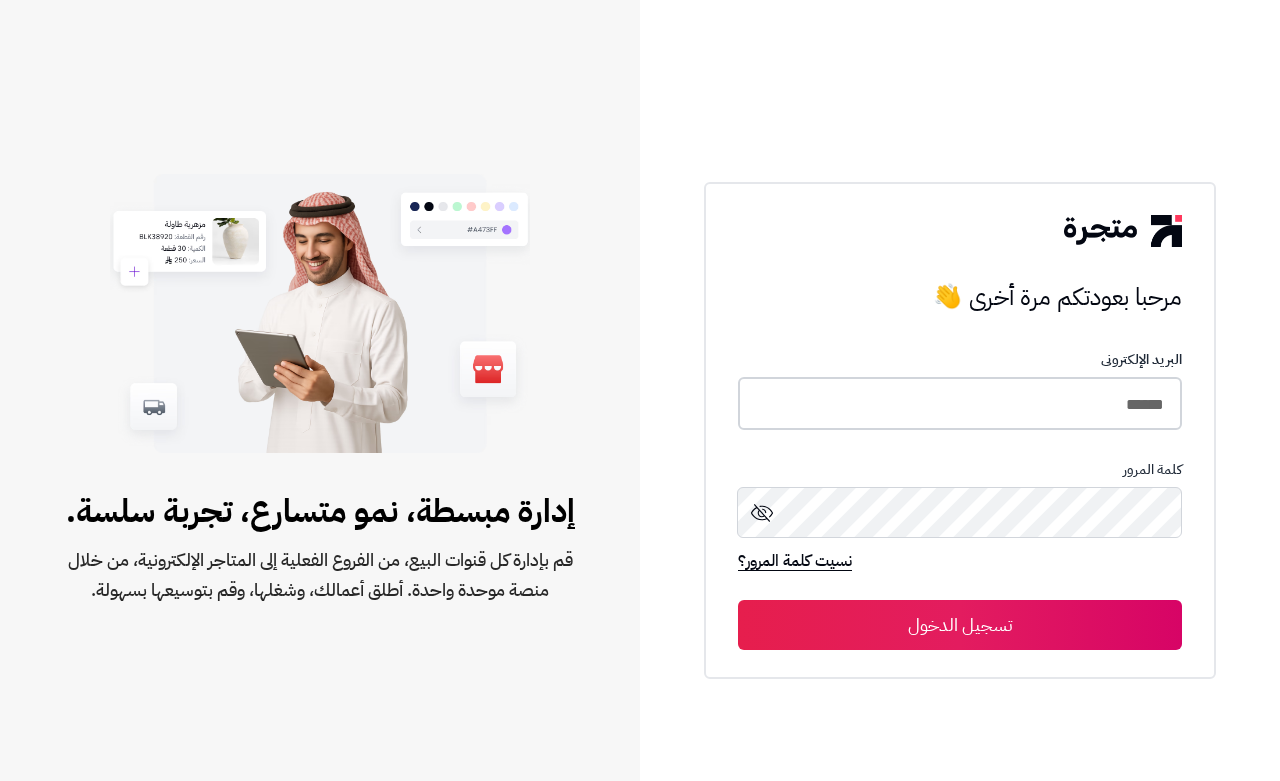 type on "******" 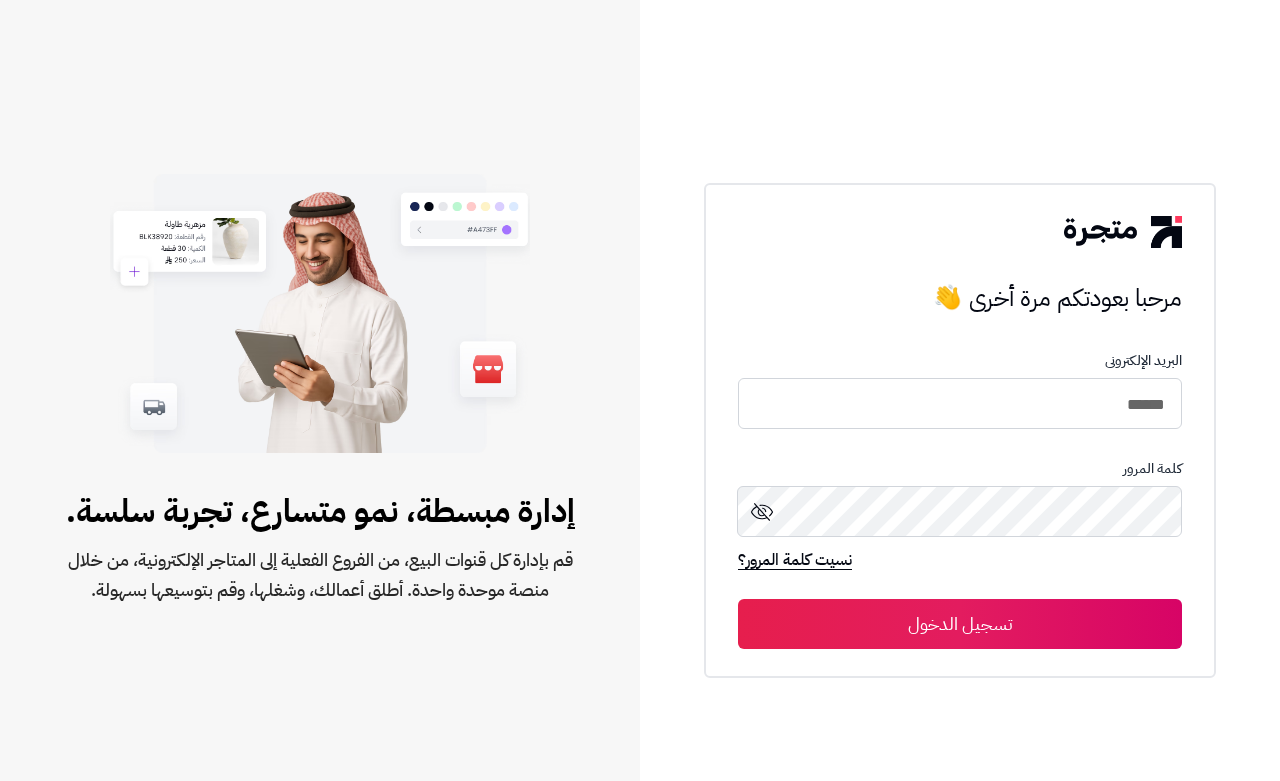click on "تسجيل الدخول" at bounding box center [960, 624] 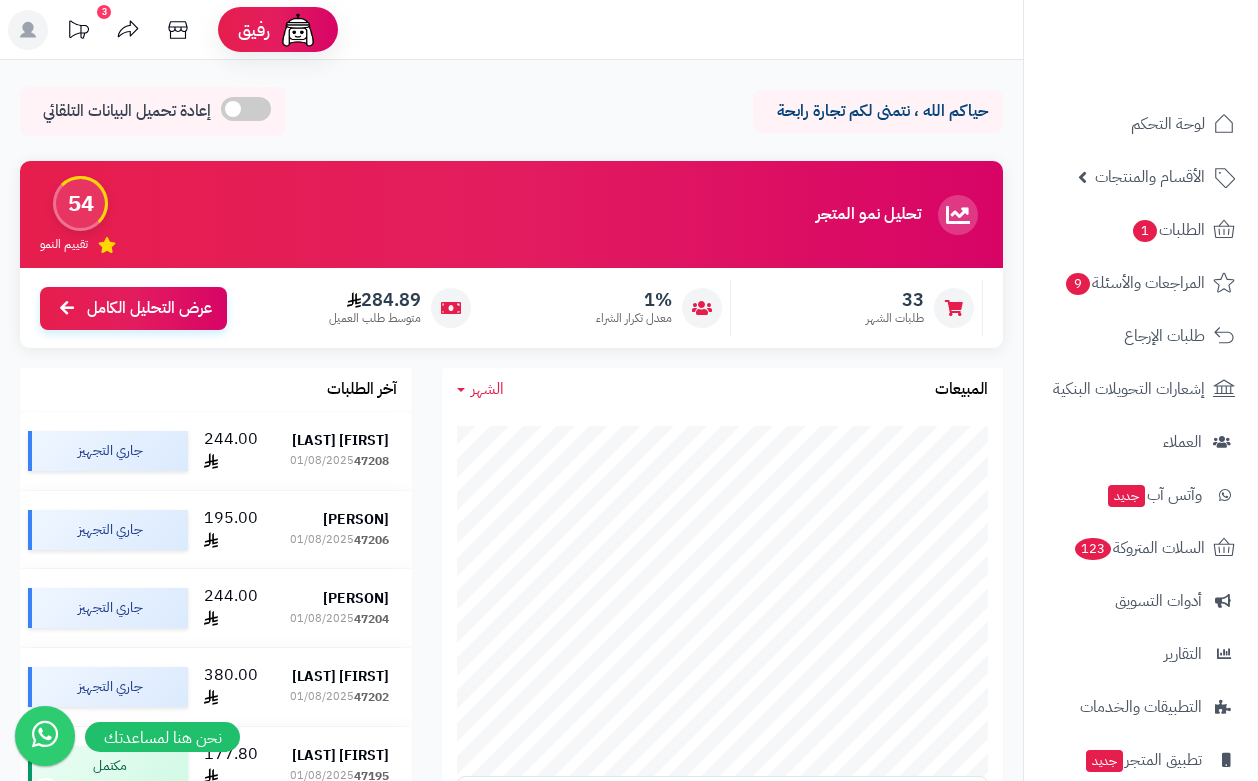 scroll, scrollTop: 0, scrollLeft: 0, axis: both 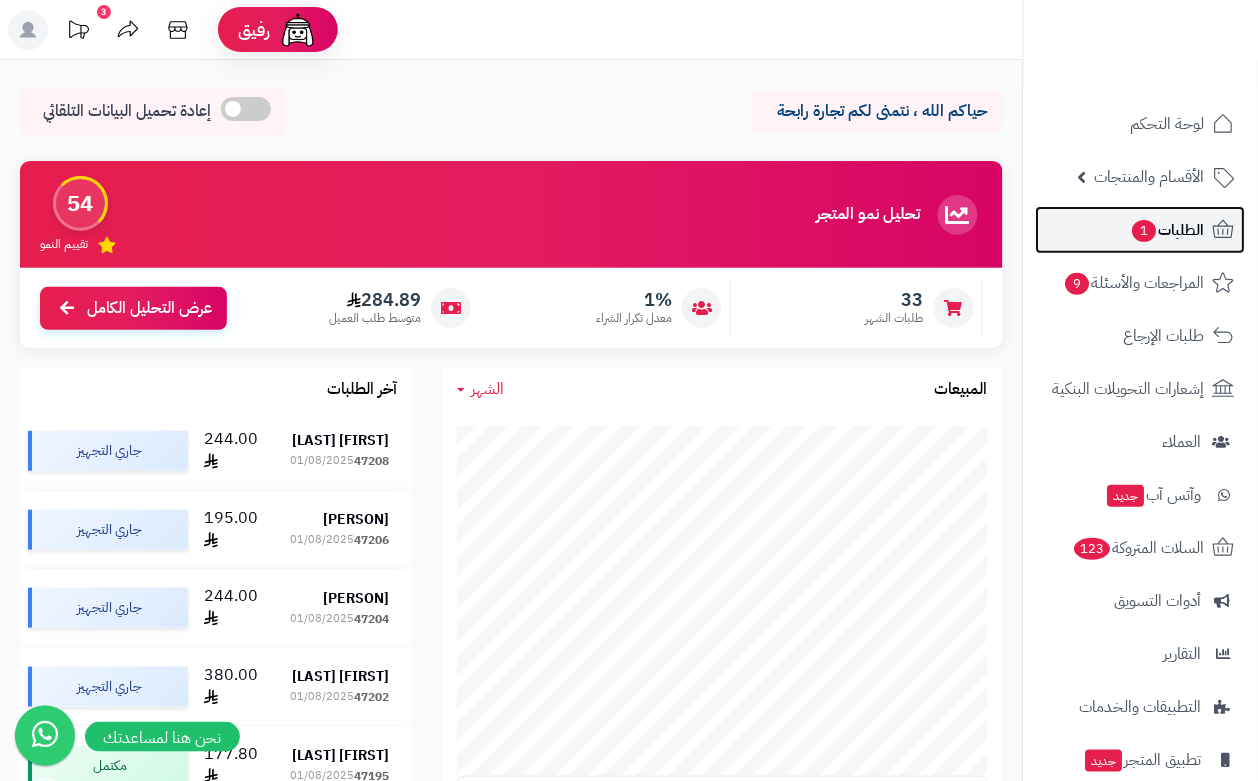 click on "الطلبات  1" at bounding box center [1141, 230] 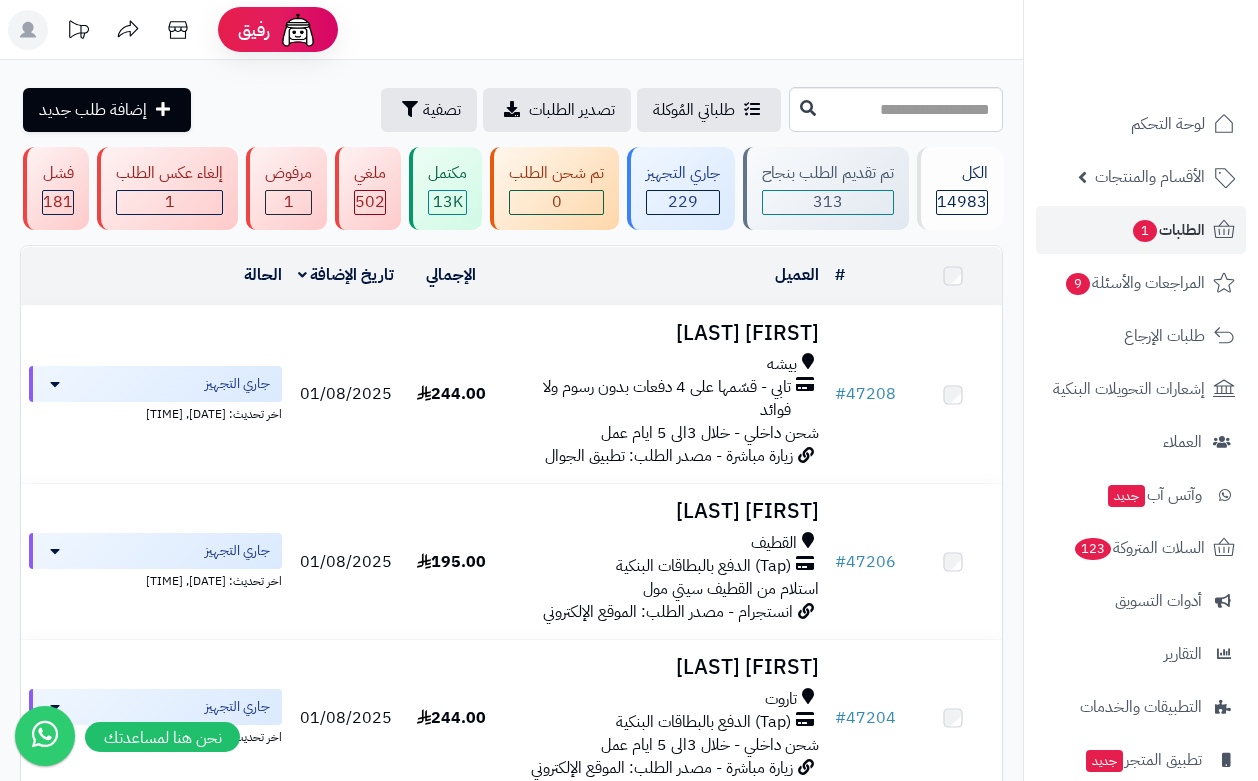 scroll, scrollTop: 250, scrollLeft: 0, axis: vertical 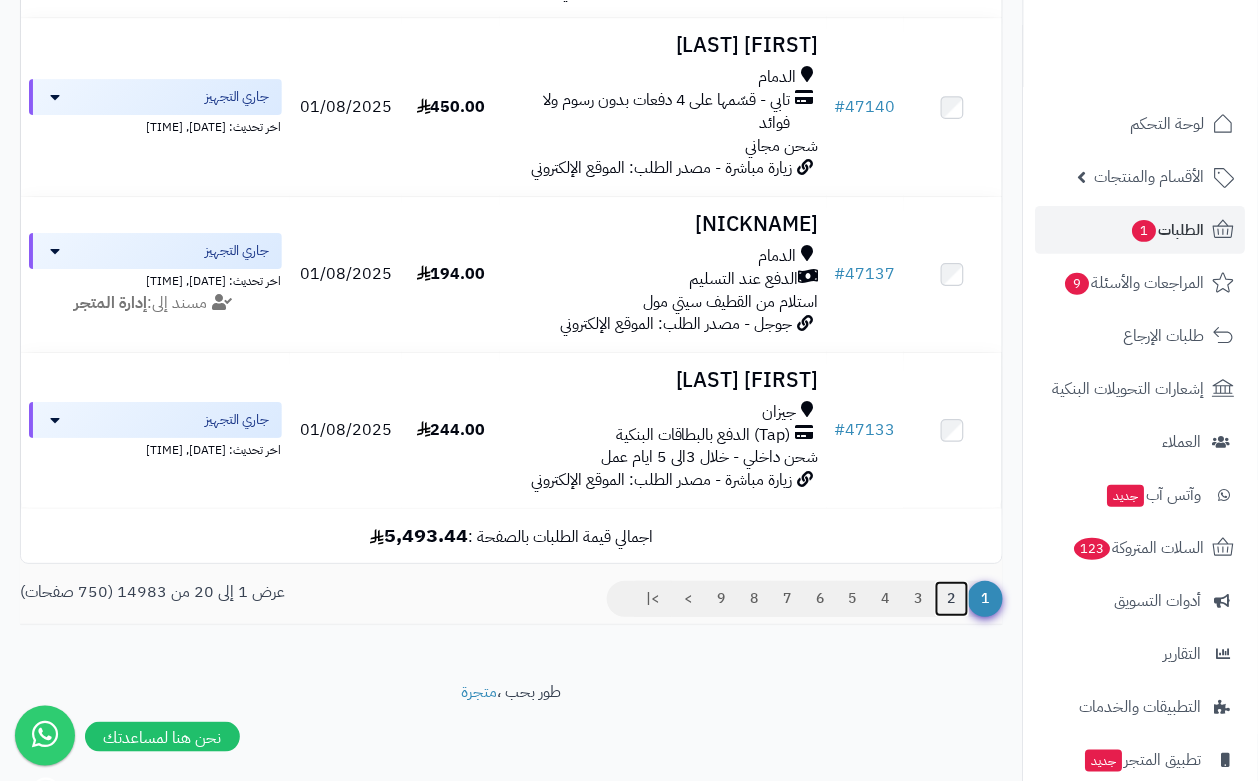 click on "2" at bounding box center (952, 599) 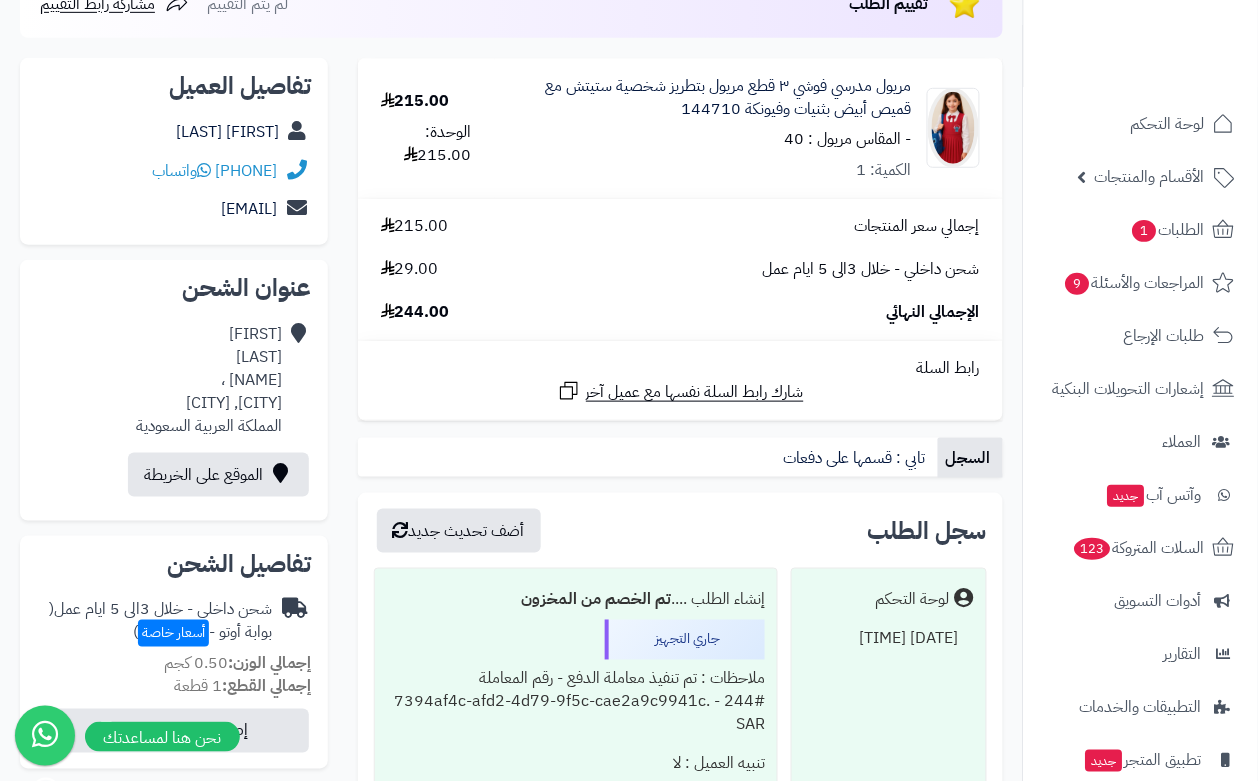 scroll, scrollTop: 375, scrollLeft: 0, axis: vertical 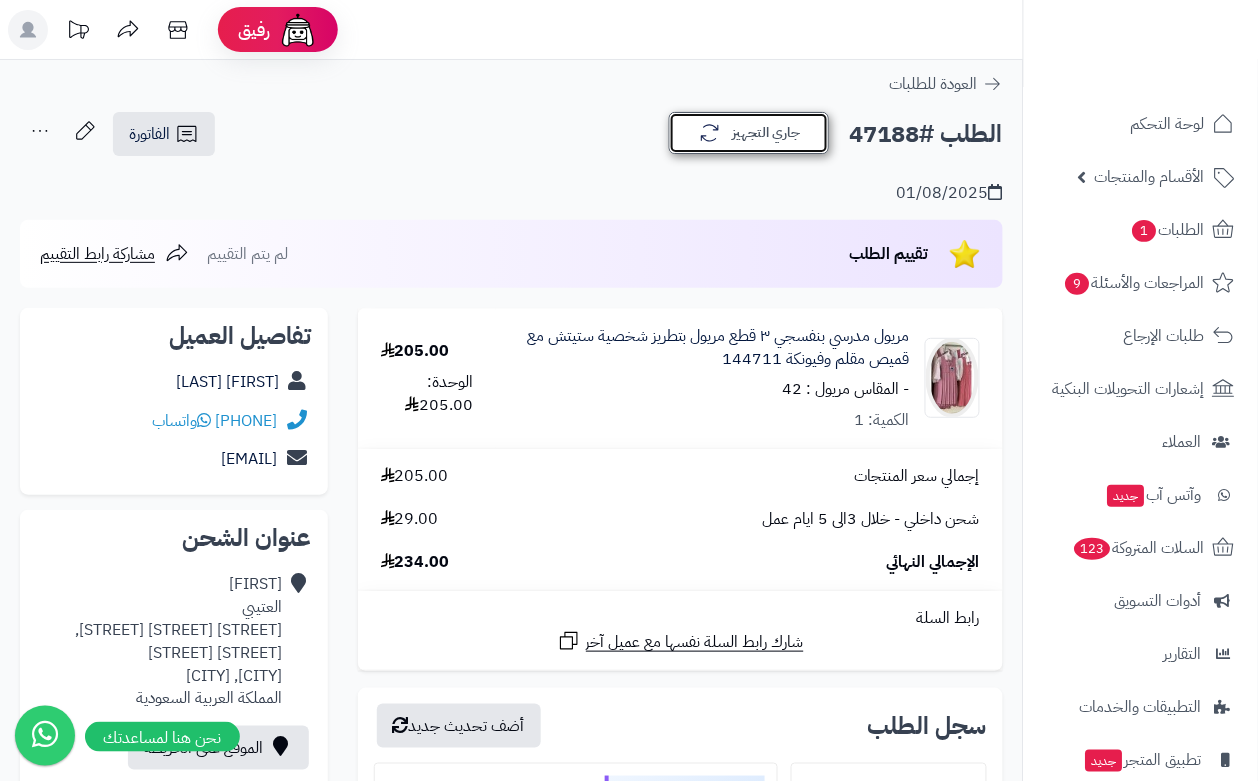 click on "جاري التجهيز" at bounding box center [749, 133] 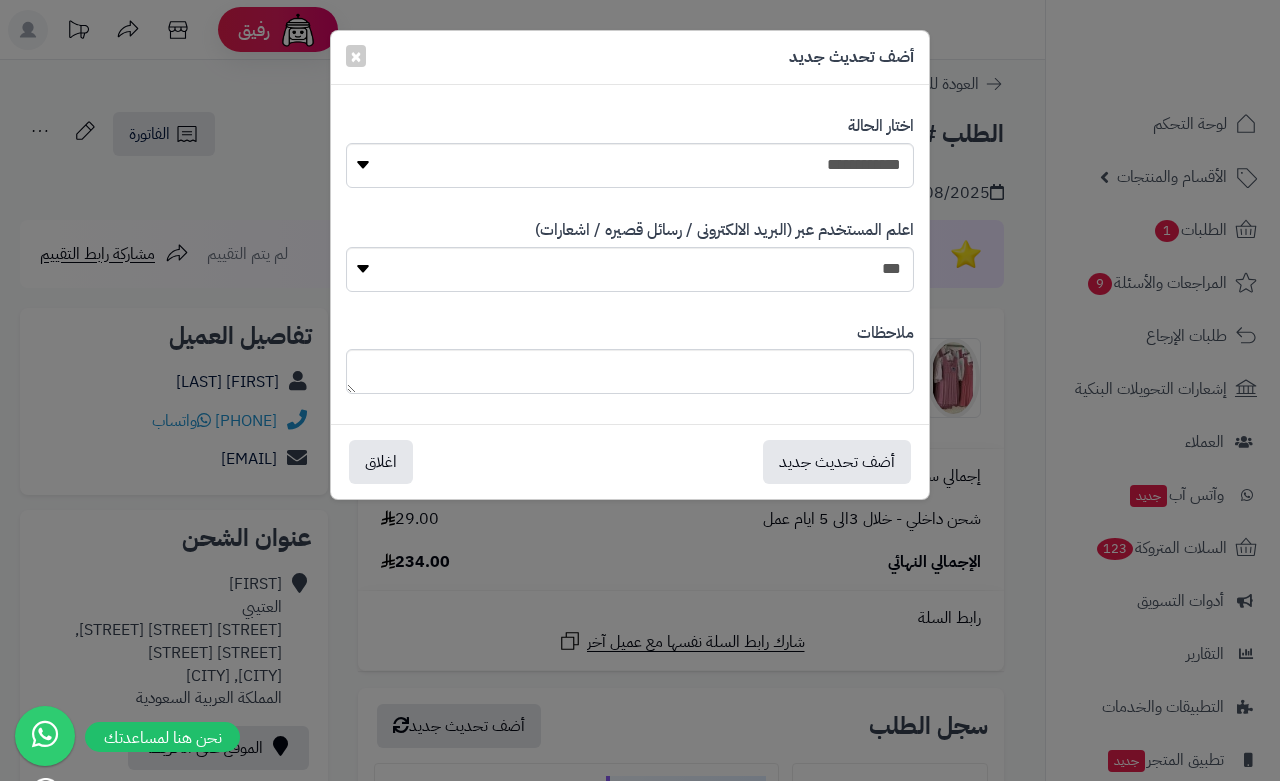 click on "**********" at bounding box center (630, 151) 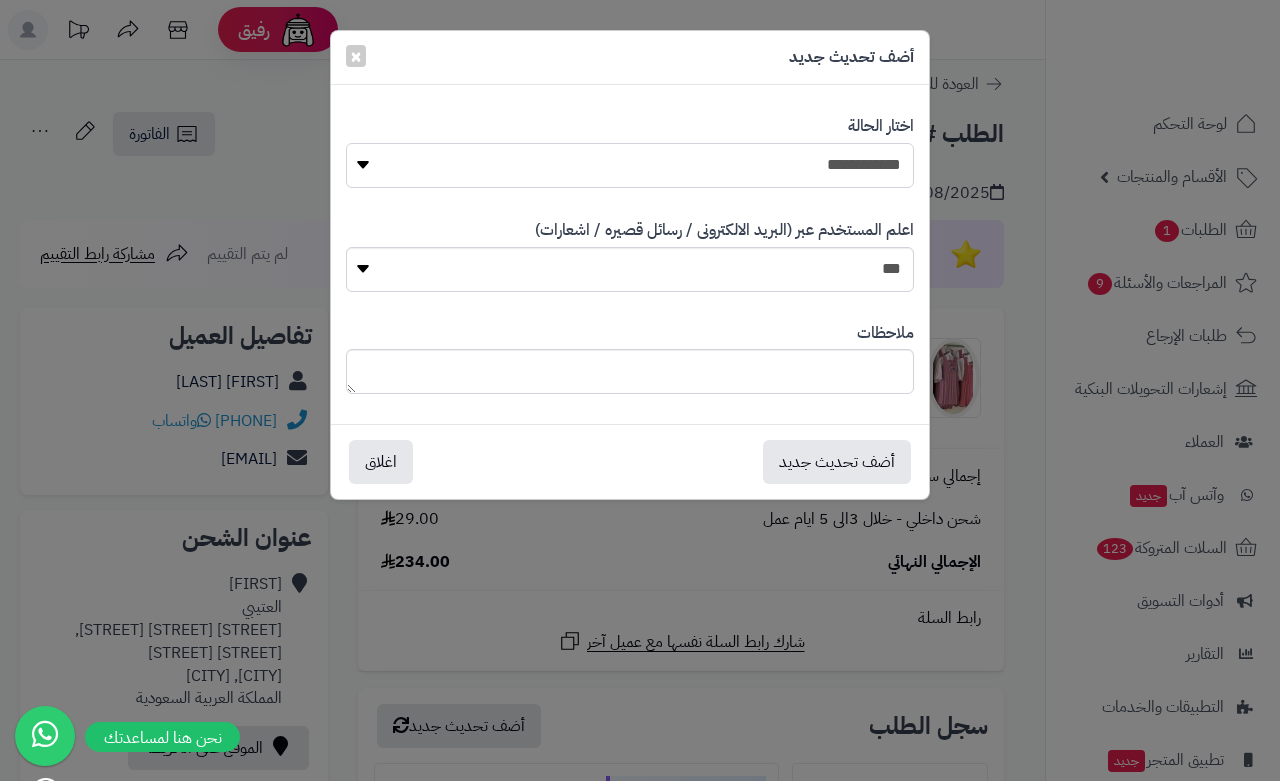 click on "**********" at bounding box center [630, 165] 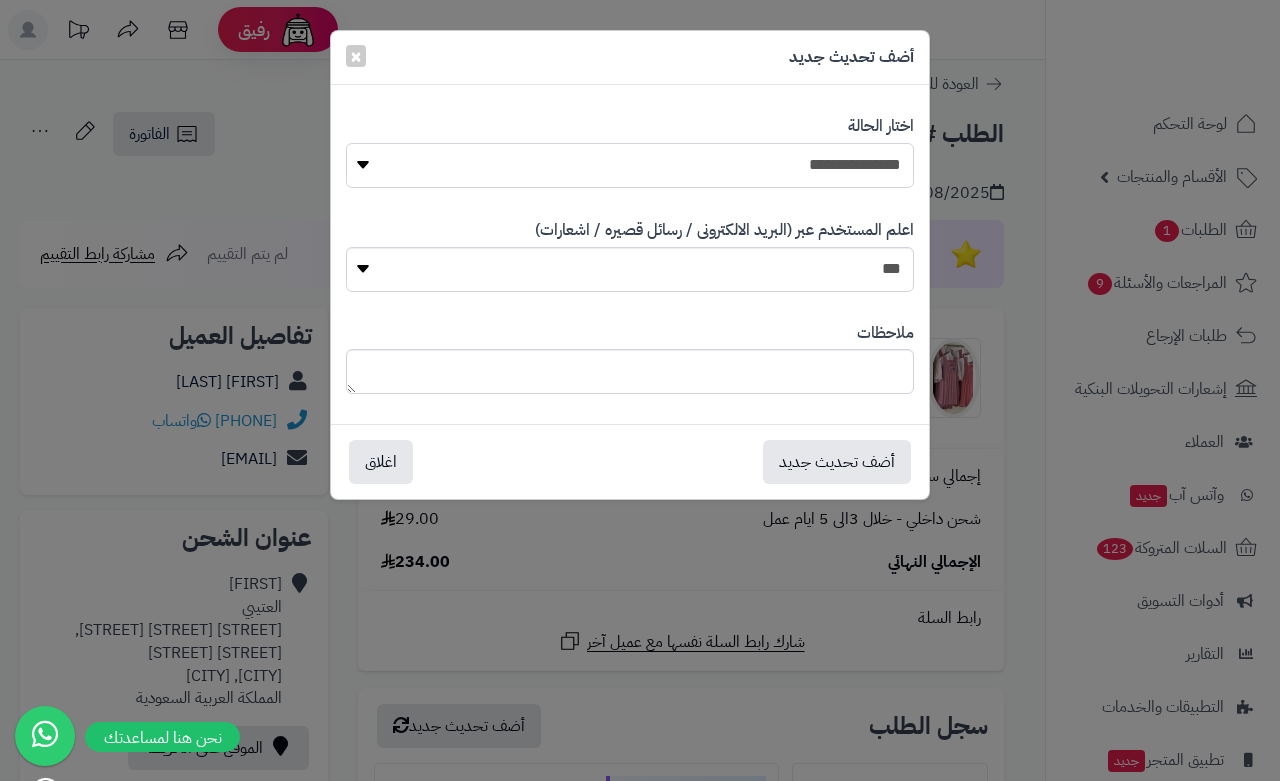 click on "**********" at bounding box center [630, 165] 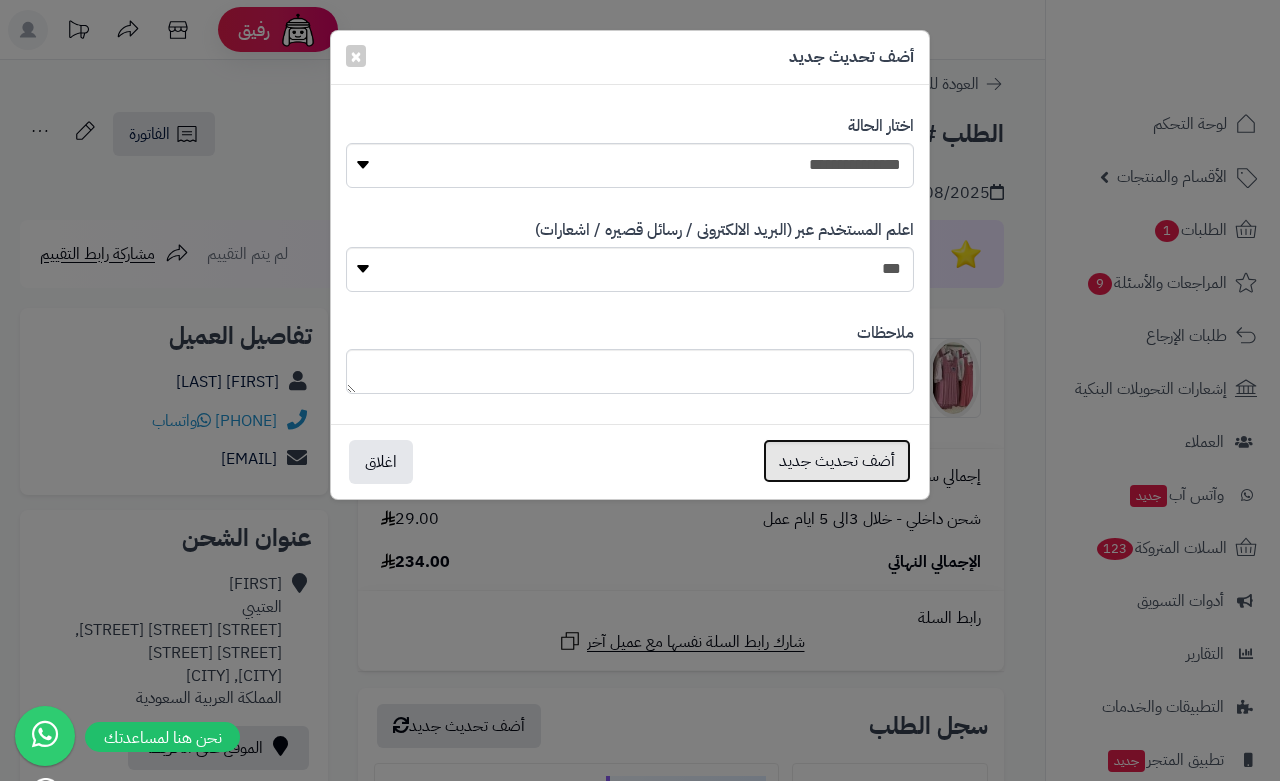 click on "أضف تحديث جديد" at bounding box center [837, 461] 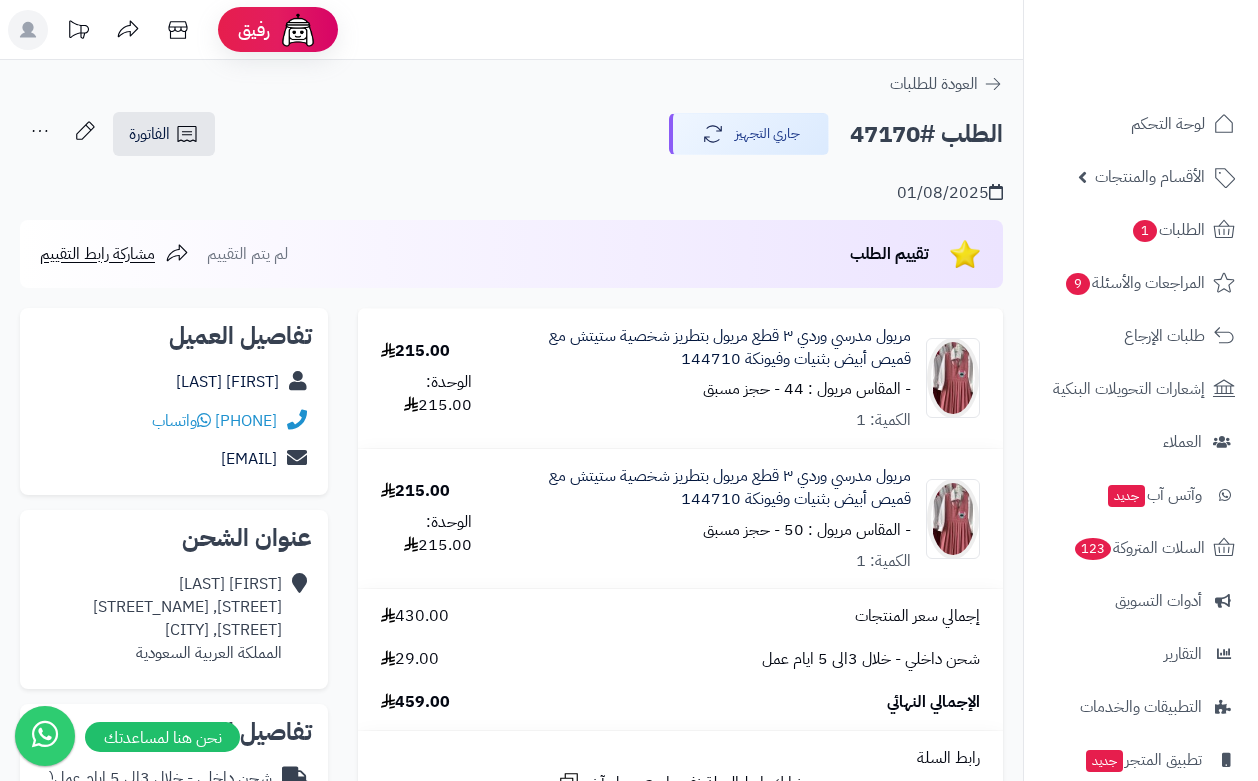 scroll, scrollTop: 0, scrollLeft: 0, axis: both 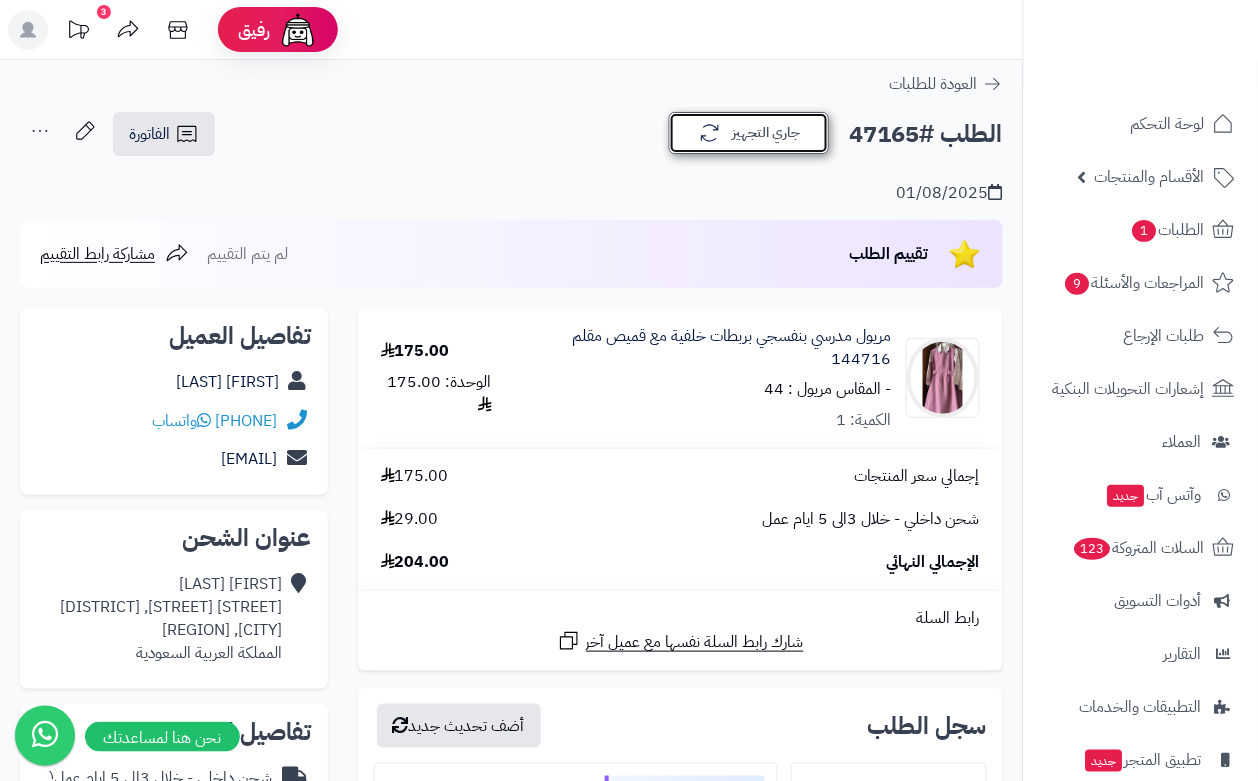 click on "جاري التجهيز" at bounding box center (749, 133) 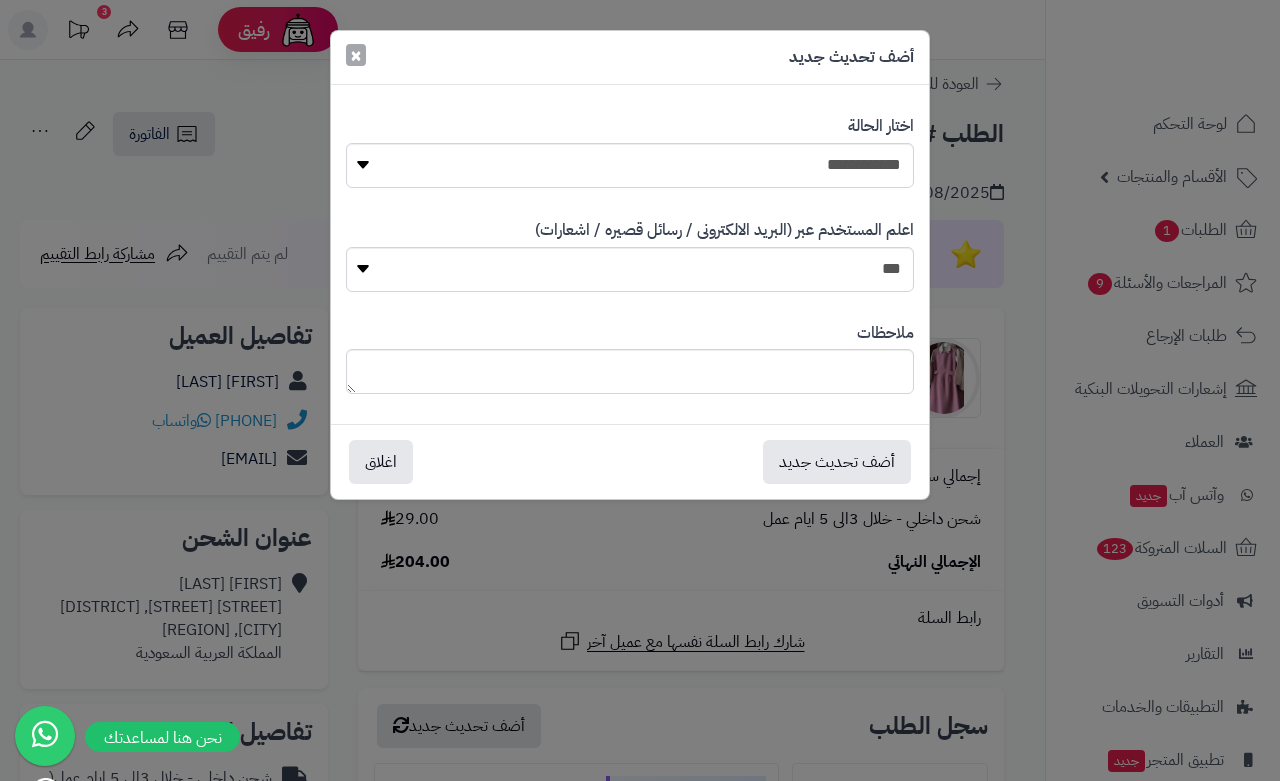 click on "×" at bounding box center (356, 55) 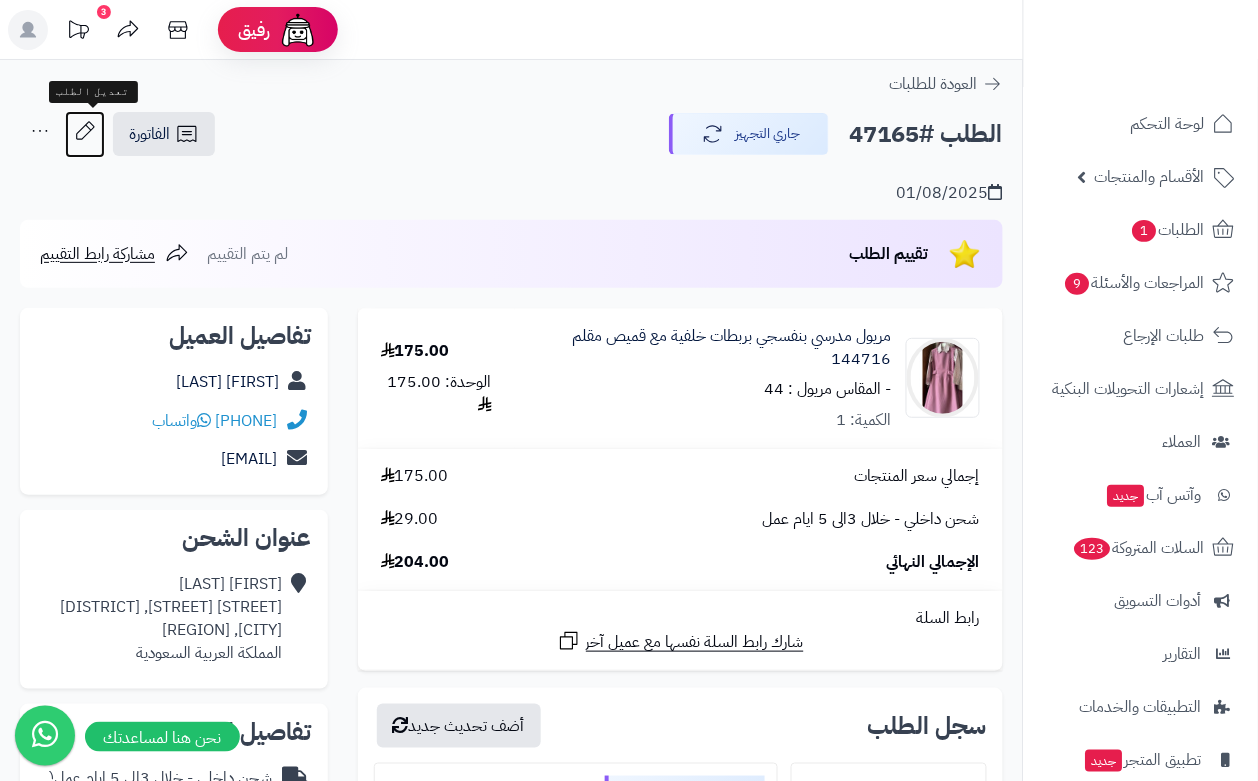 click 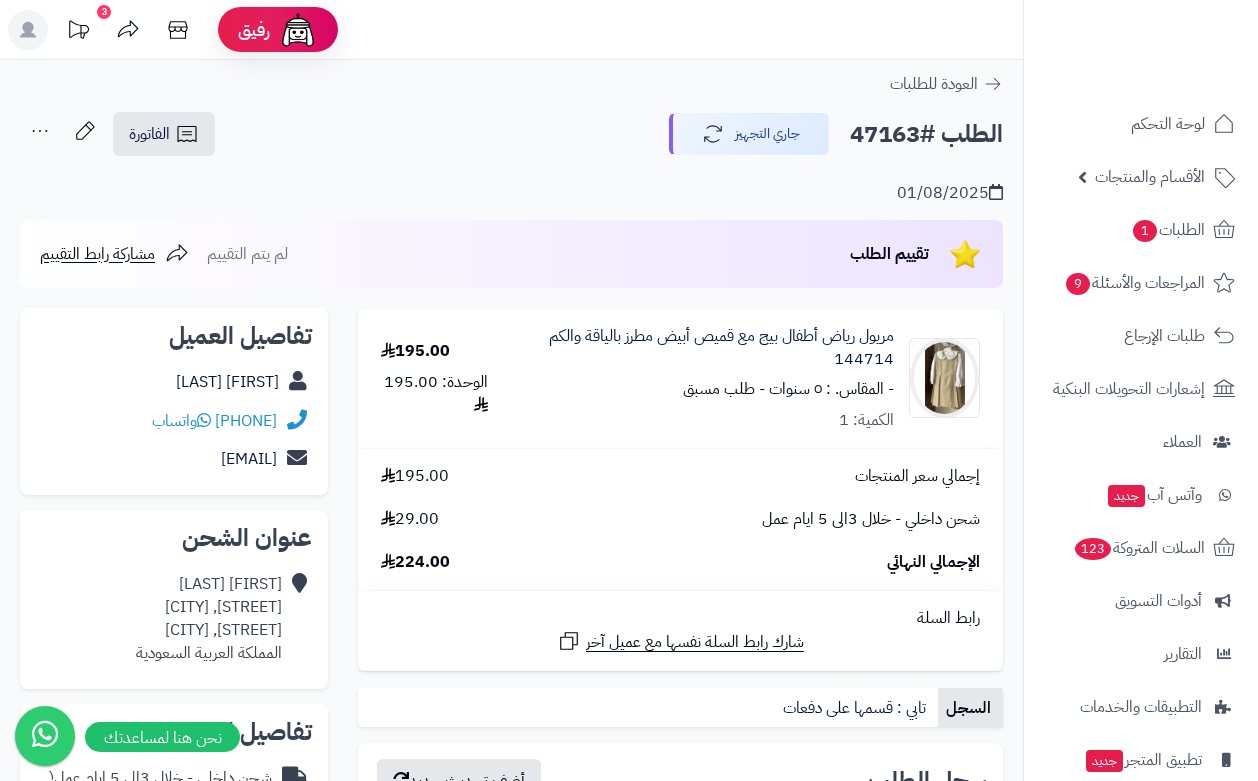 scroll, scrollTop: 0, scrollLeft: 0, axis: both 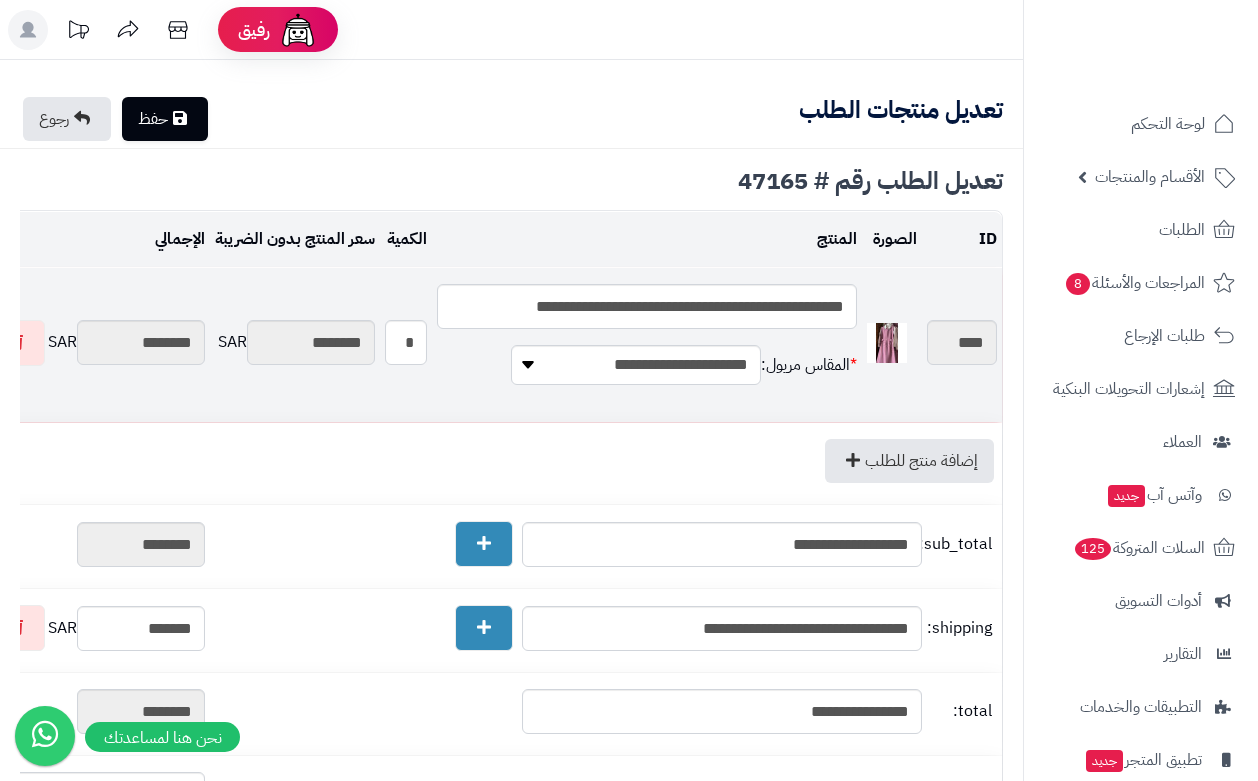 type on "**********" 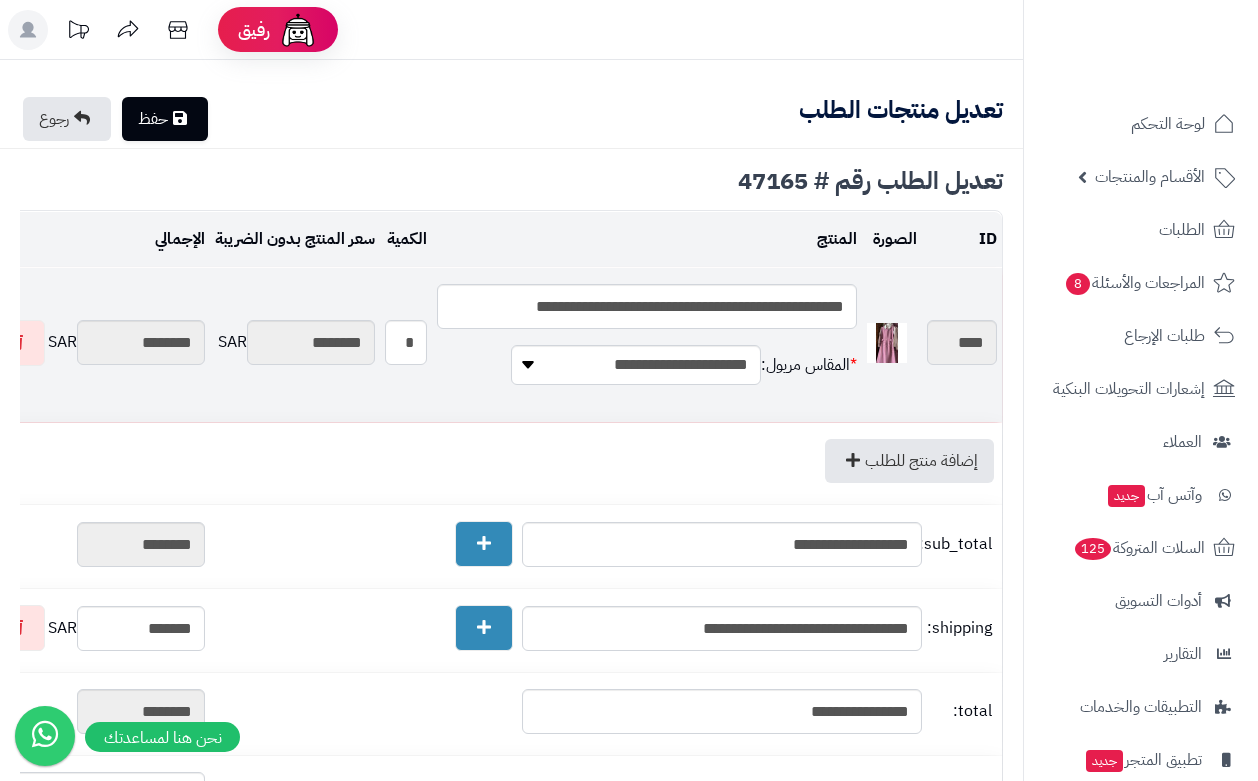 scroll, scrollTop: 0, scrollLeft: 0, axis: both 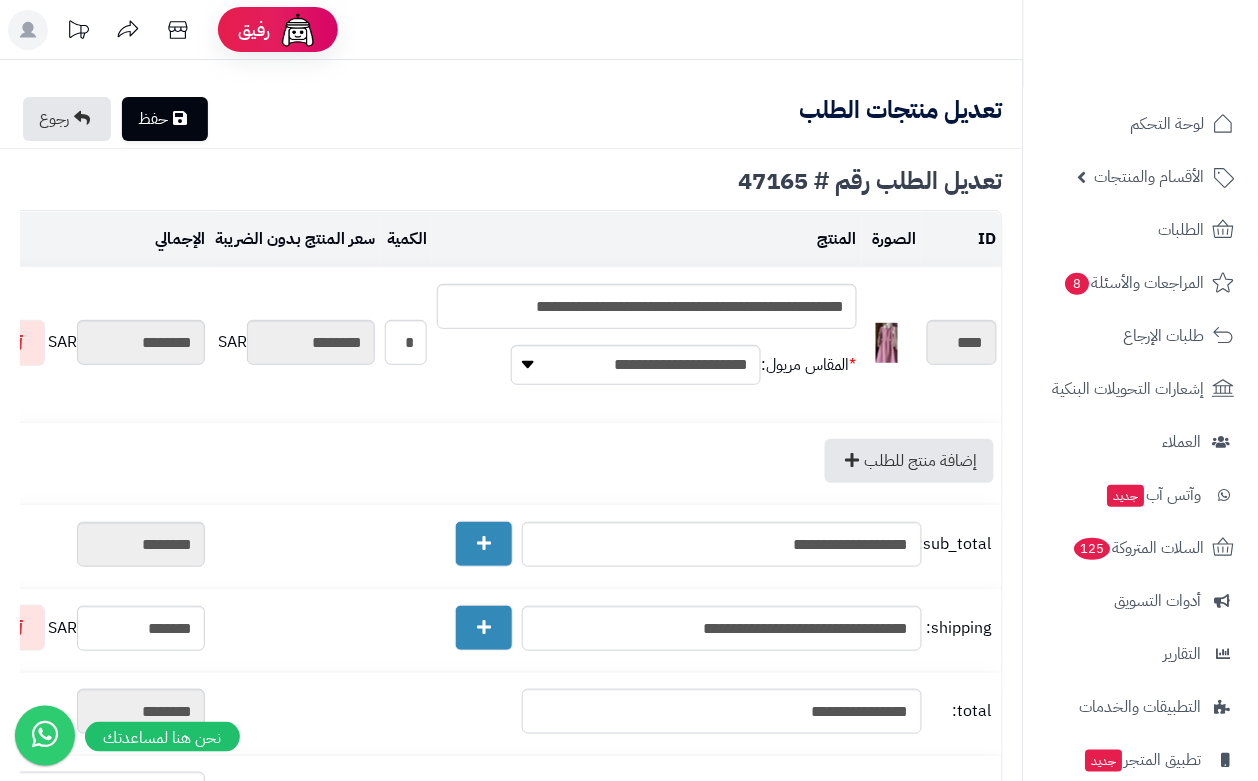 click on "حفظ" at bounding box center [165, 119] 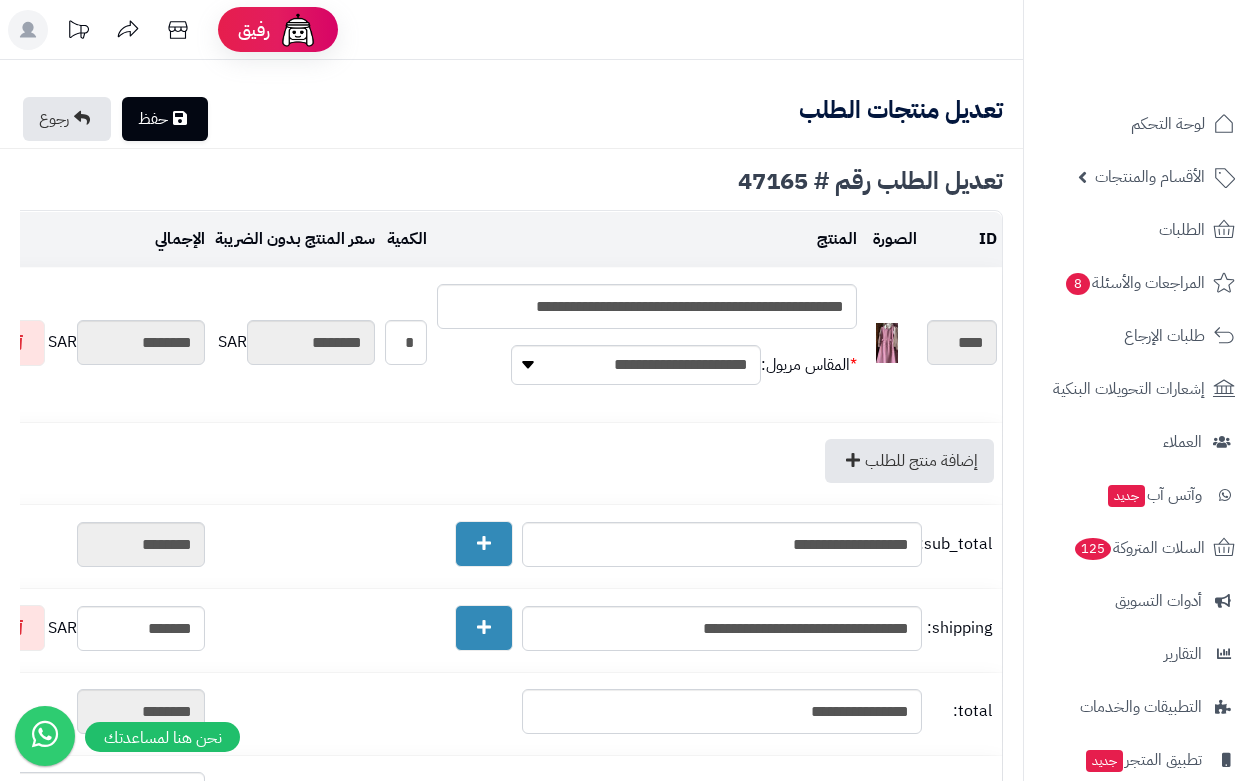 scroll, scrollTop: 0, scrollLeft: 0, axis: both 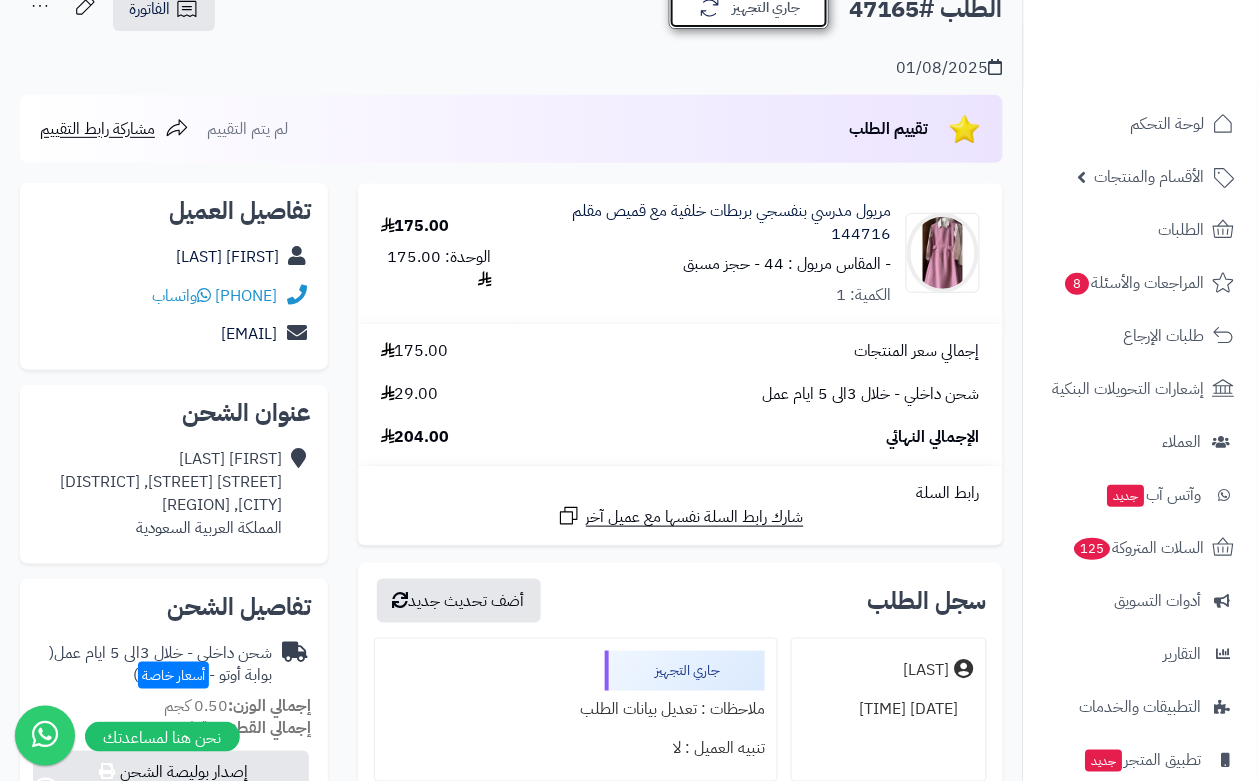 click on "جاري التجهيز" at bounding box center [749, 8] 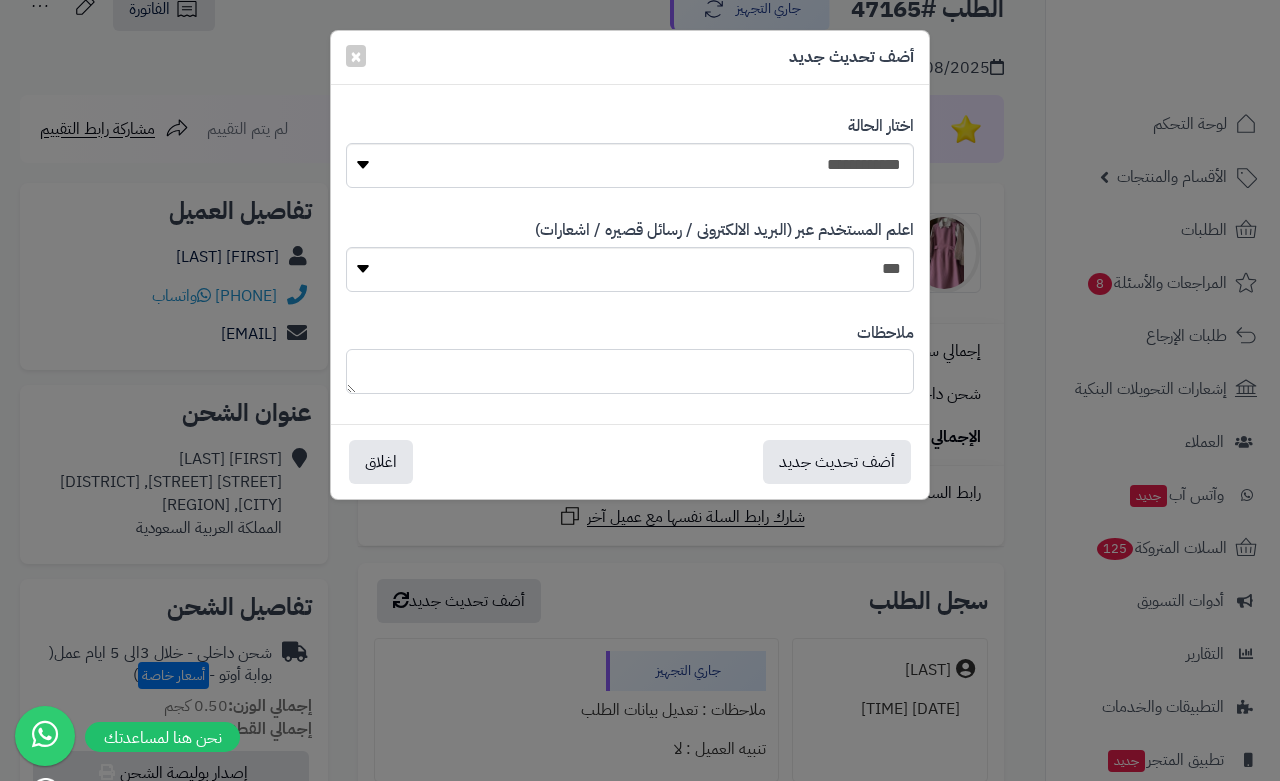 click at bounding box center (630, 371) 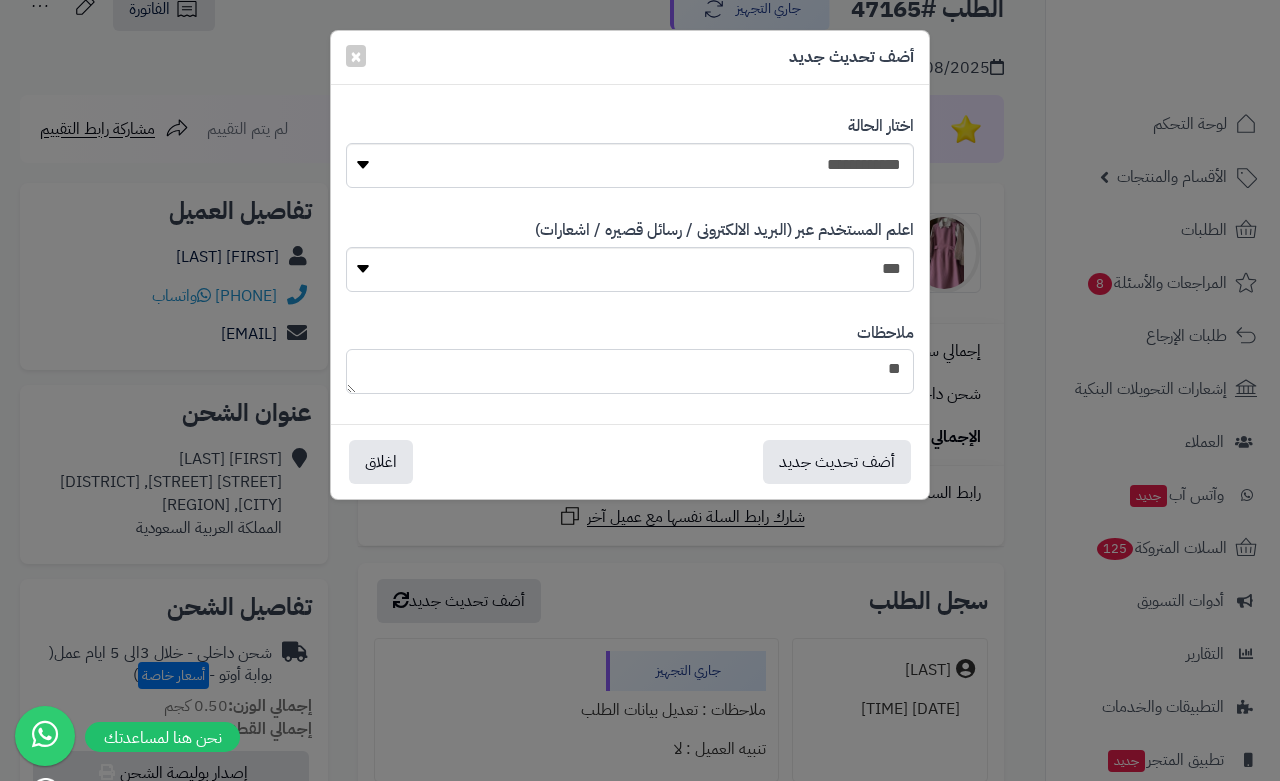 type on "*" 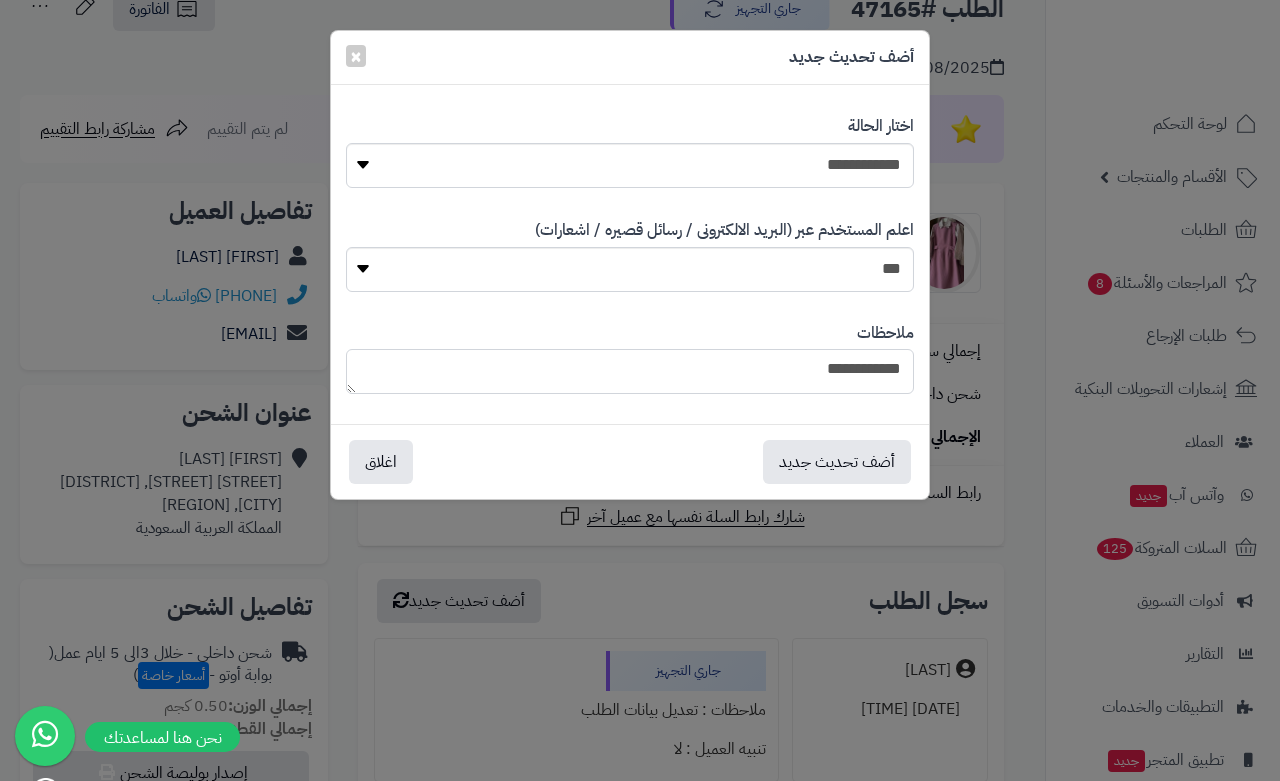 click on "**********" at bounding box center [630, 371] 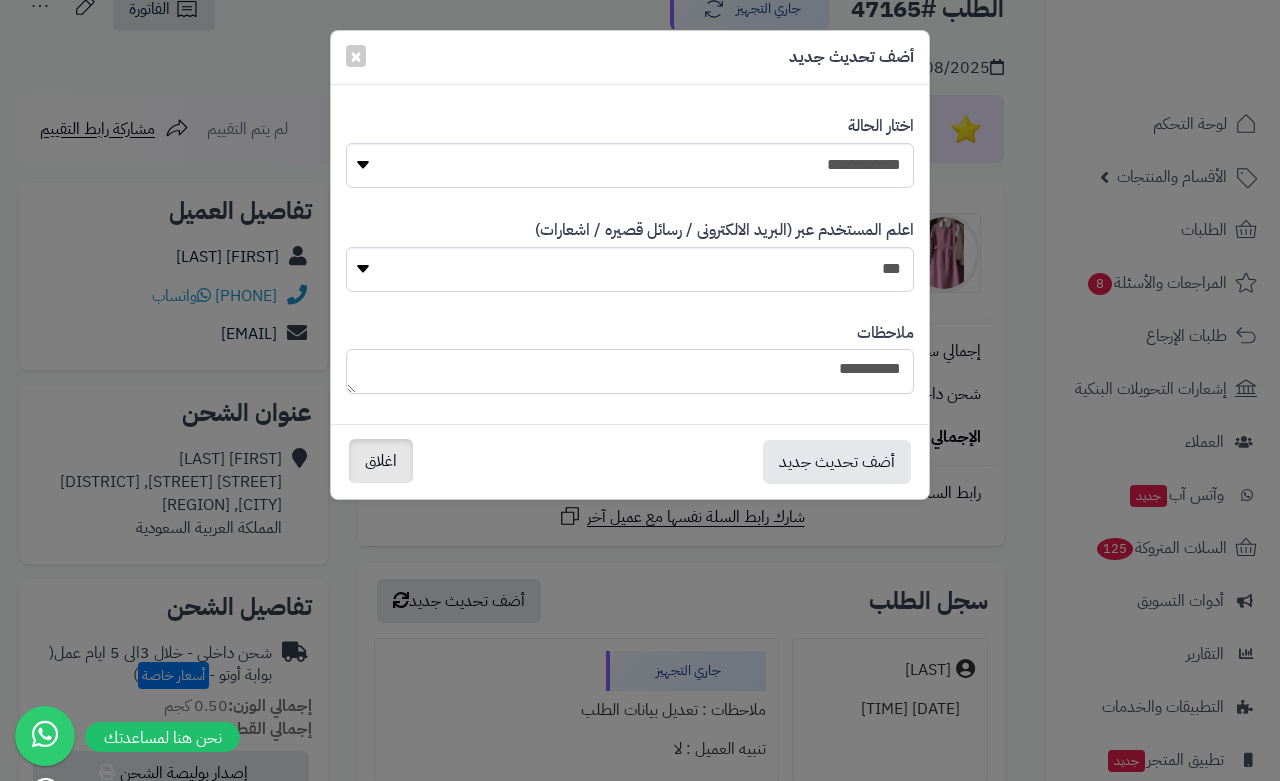 type on "**********" 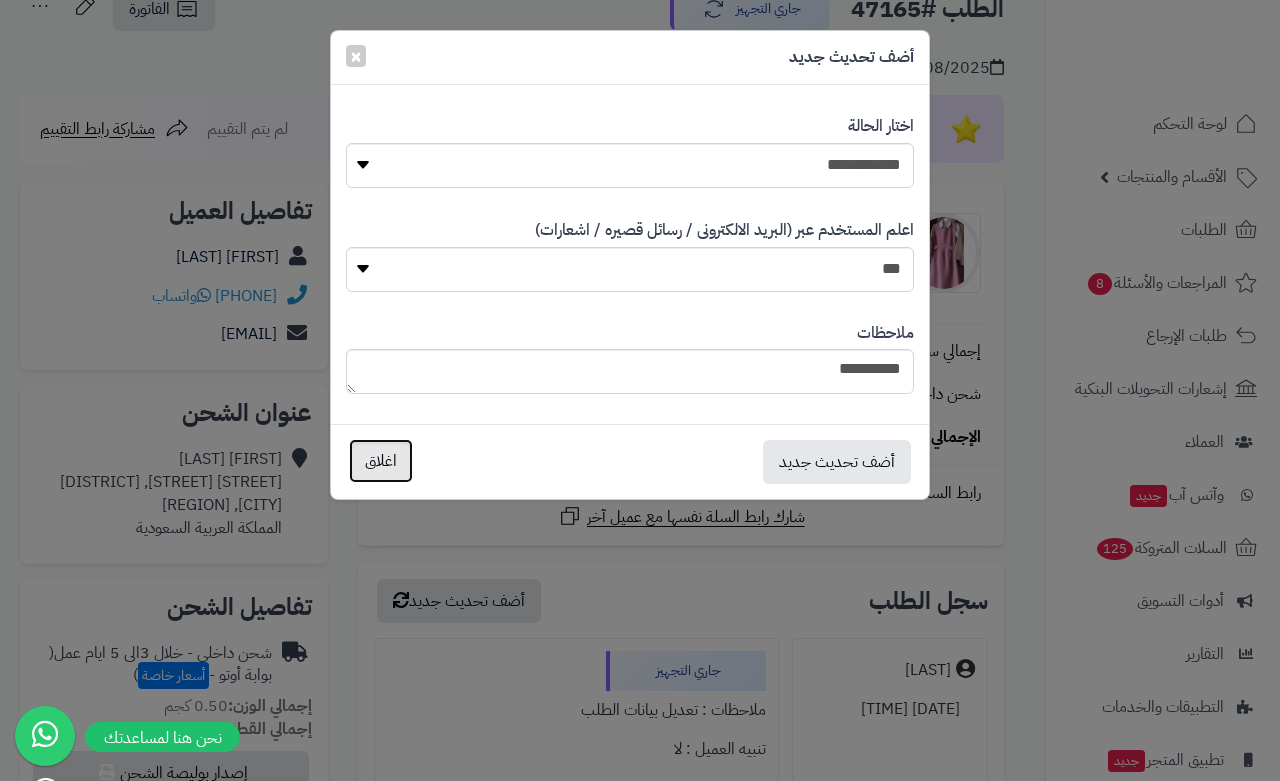 click on "اغلاق" at bounding box center (381, 461) 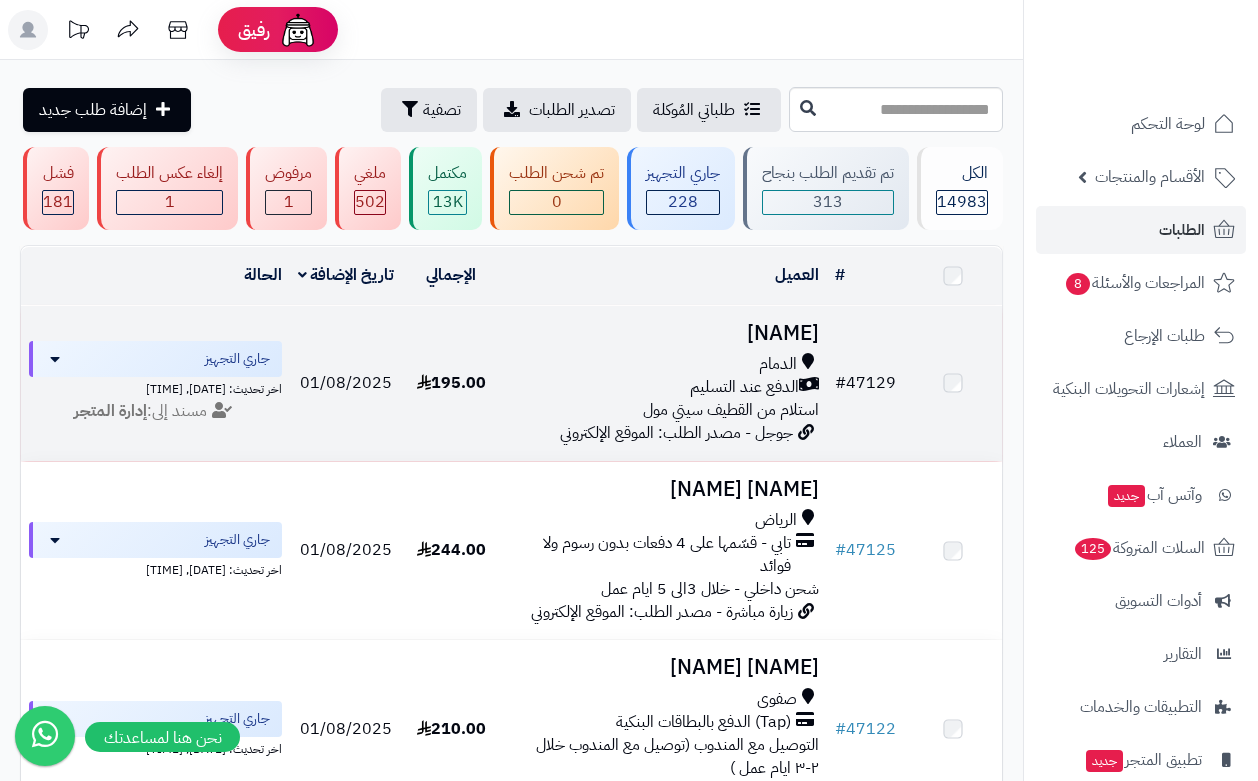 scroll, scrollTop: 0, scrollLeft: 0, axis: both 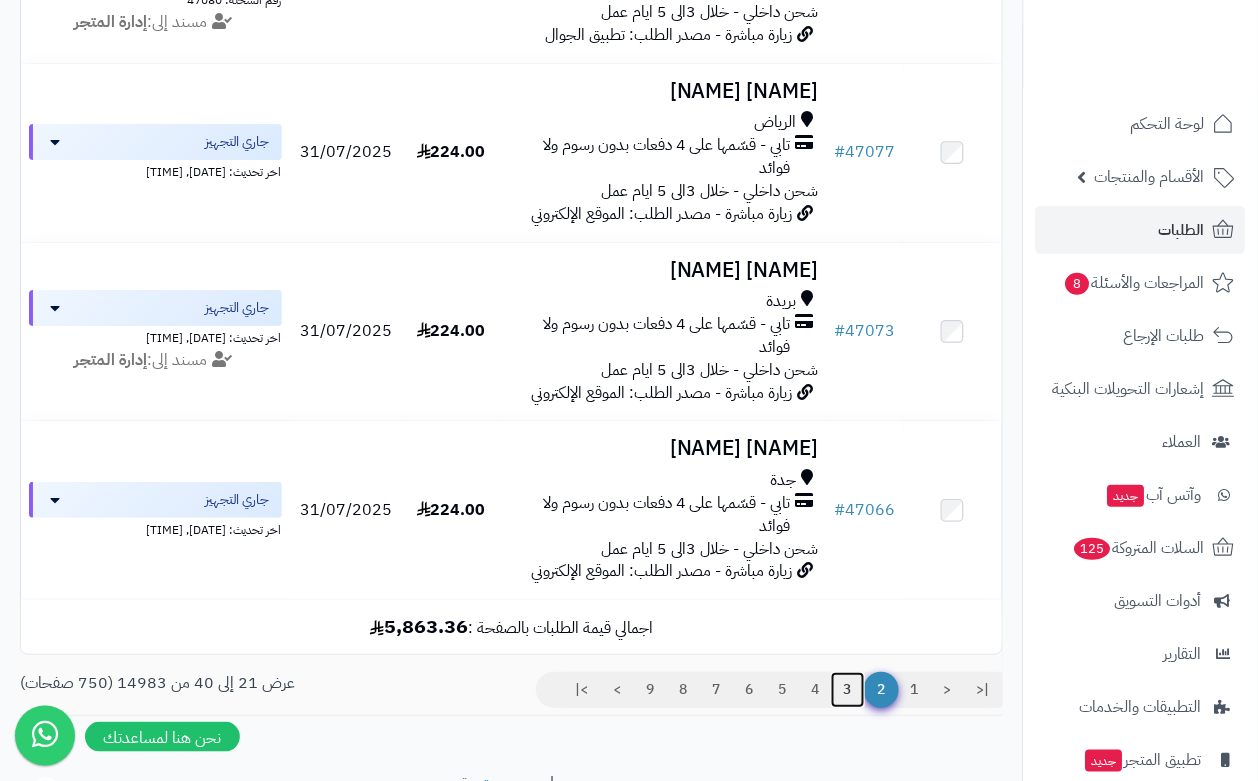 click on "3" at bounding box center [848, 690] 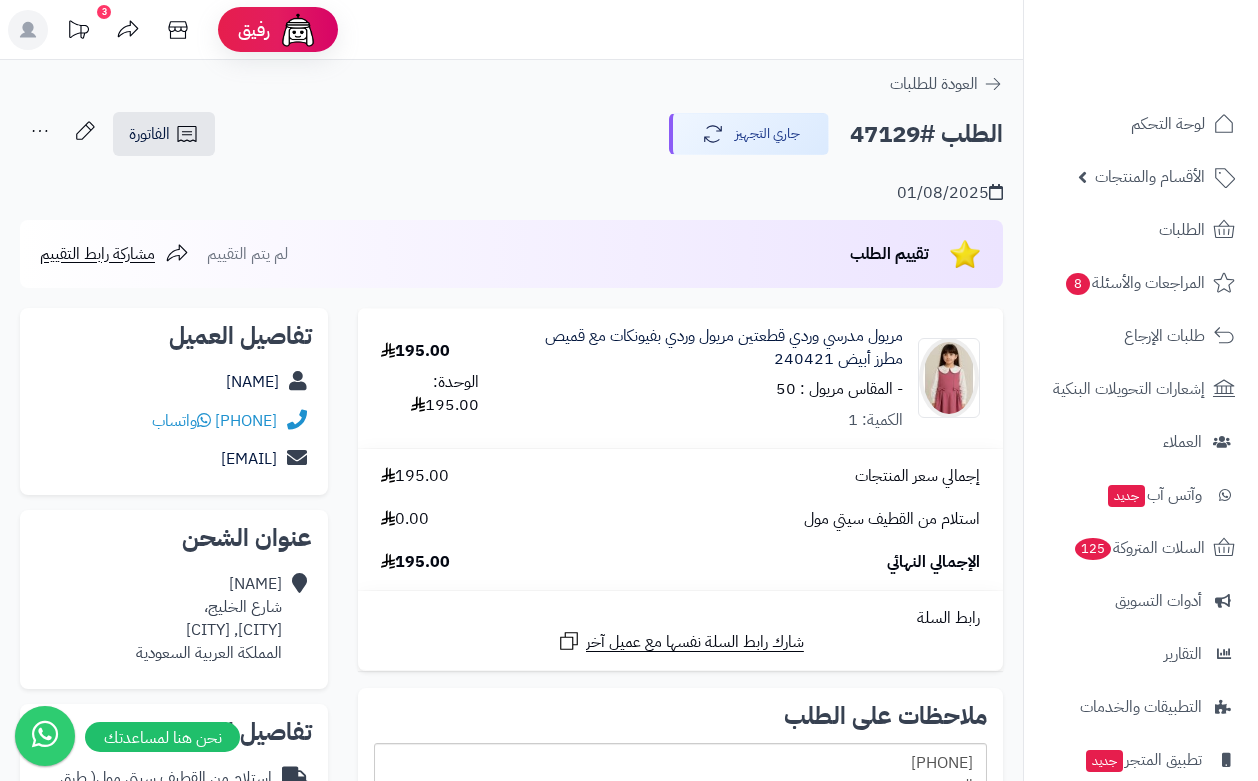 scroll, scrollTop: 0, scrollLeft: 0, axis: both 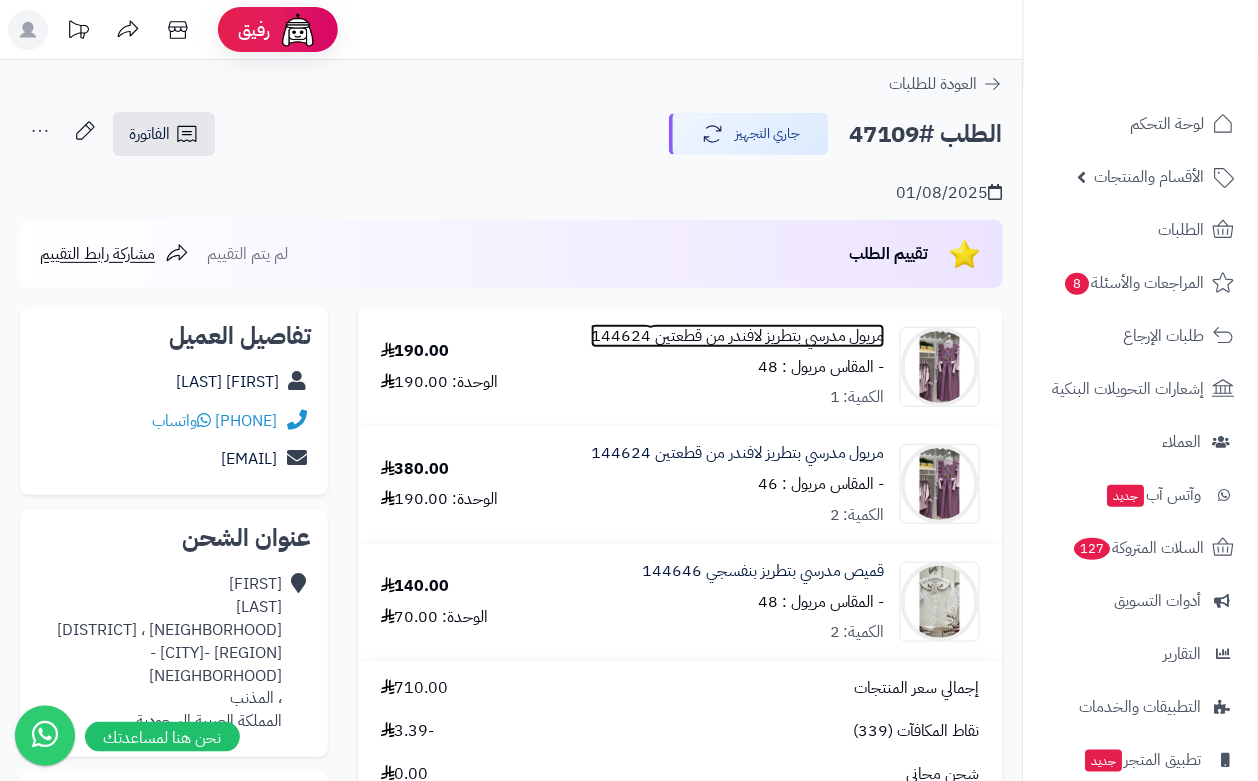 click on "مريول مدرسي بتطريز لافندر من قطعتين 144624" at bounding box center (738, 336) 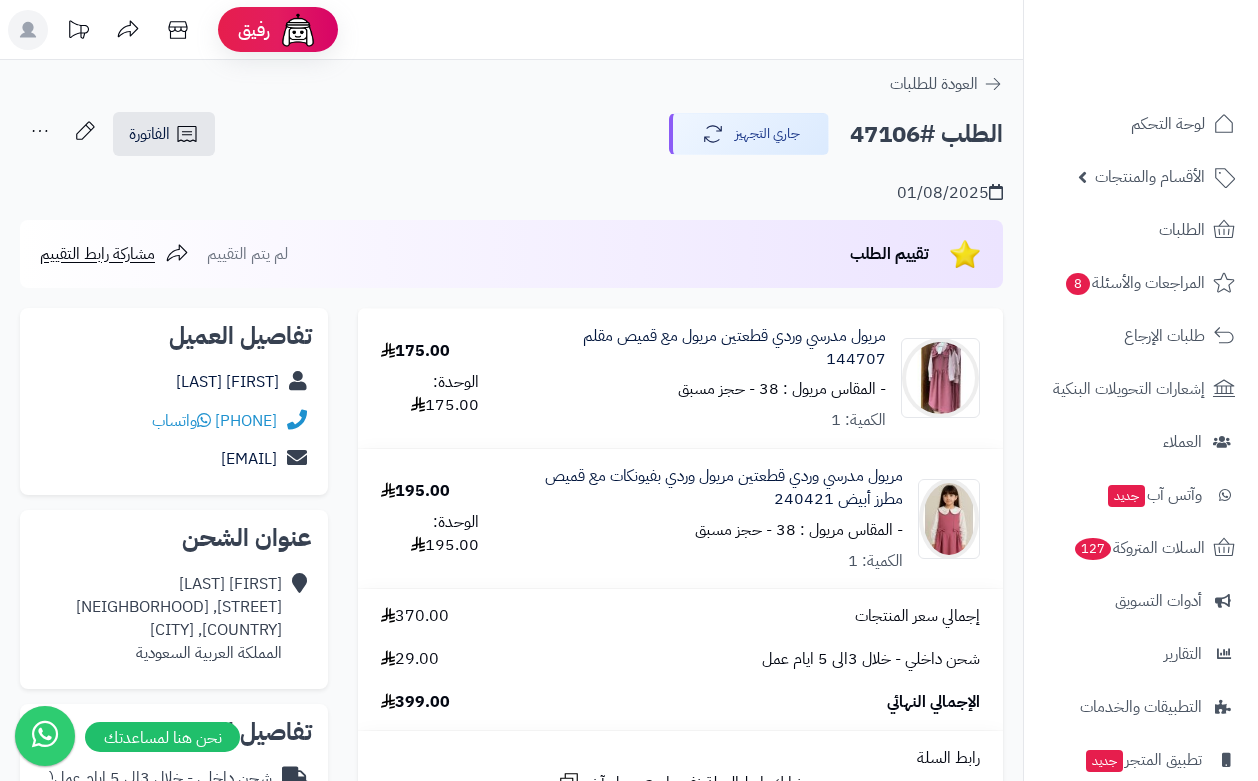 scroll, scrollTop: 0, scrollLeft: 0, axis: both 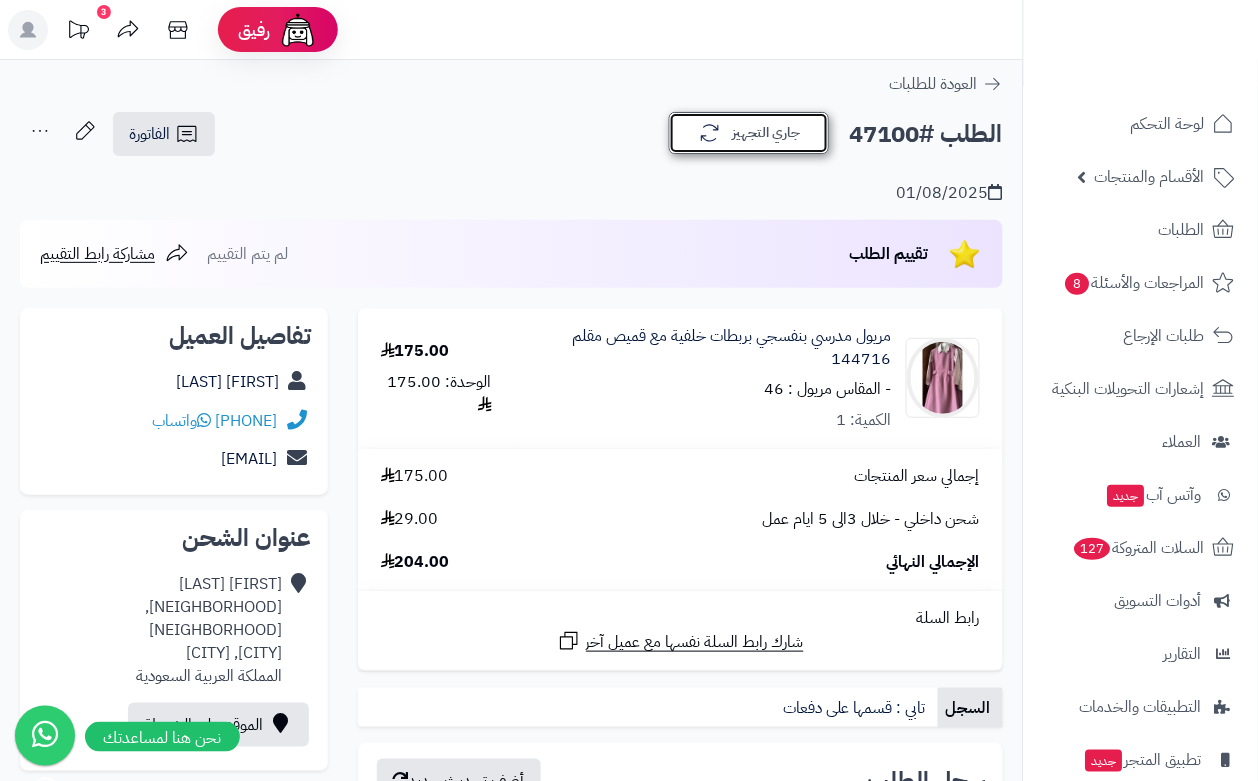 click on "جاري التجهيز" at bounding box center (749, 133) 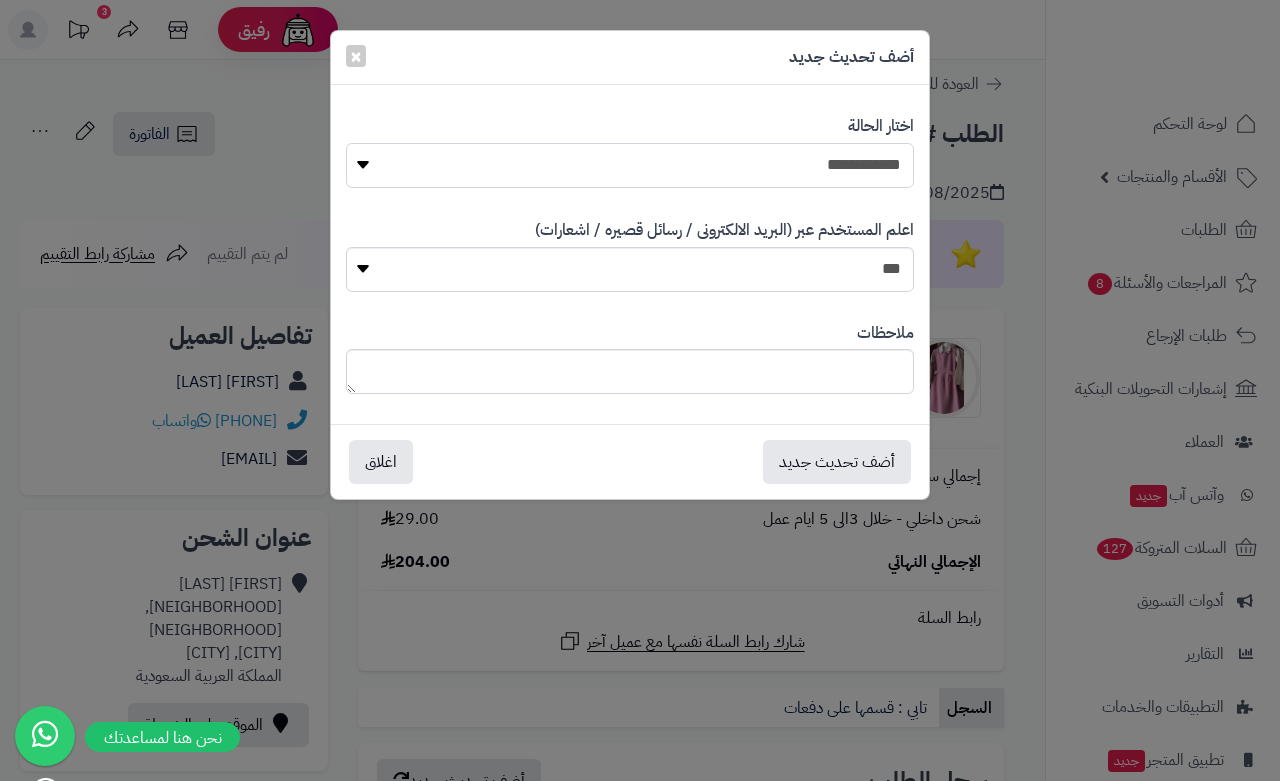 click on "**********" at bounding box center (630, 165) 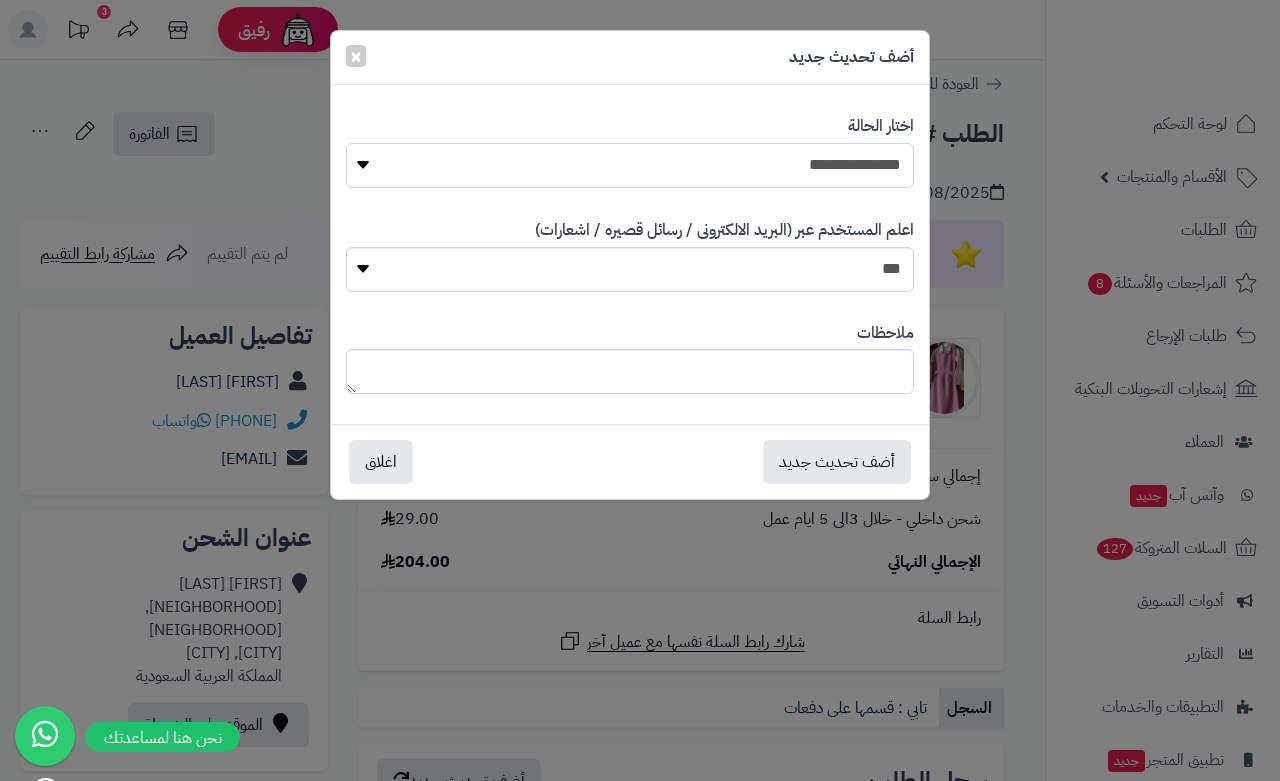 click on "**********" at bounding box center [630, 165] 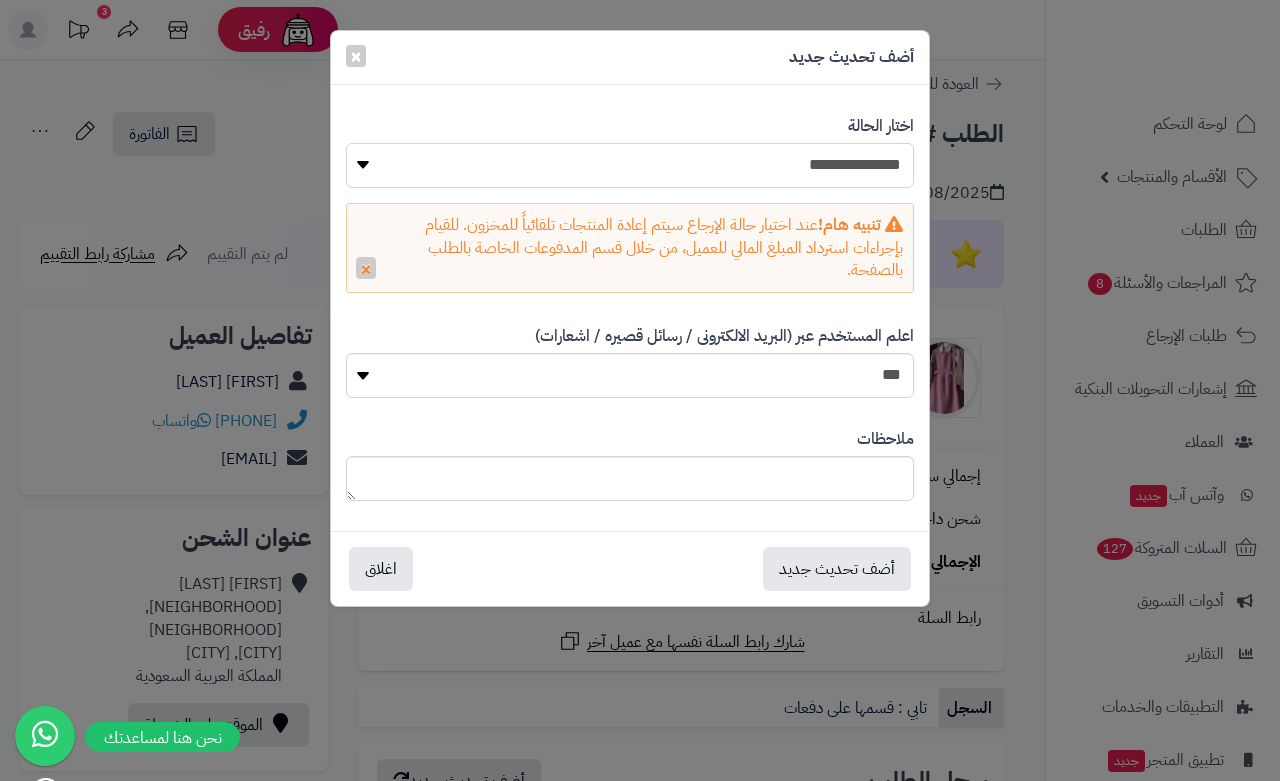 drag, startPoint x: 856, startPoint y: 153, endPoint x: 863, endPoint y: 175, distance: 23.086792 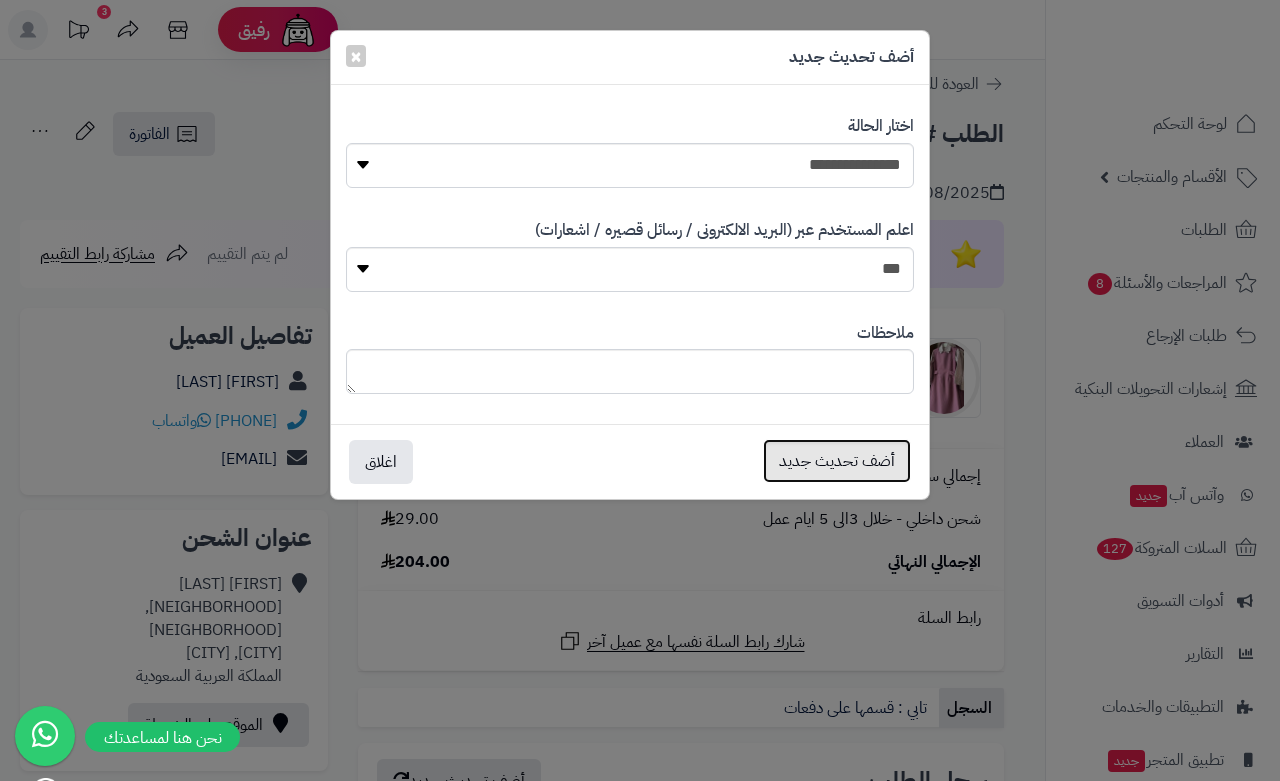 click on "أضف تحديث جديد" at bounding box center [837, 461] 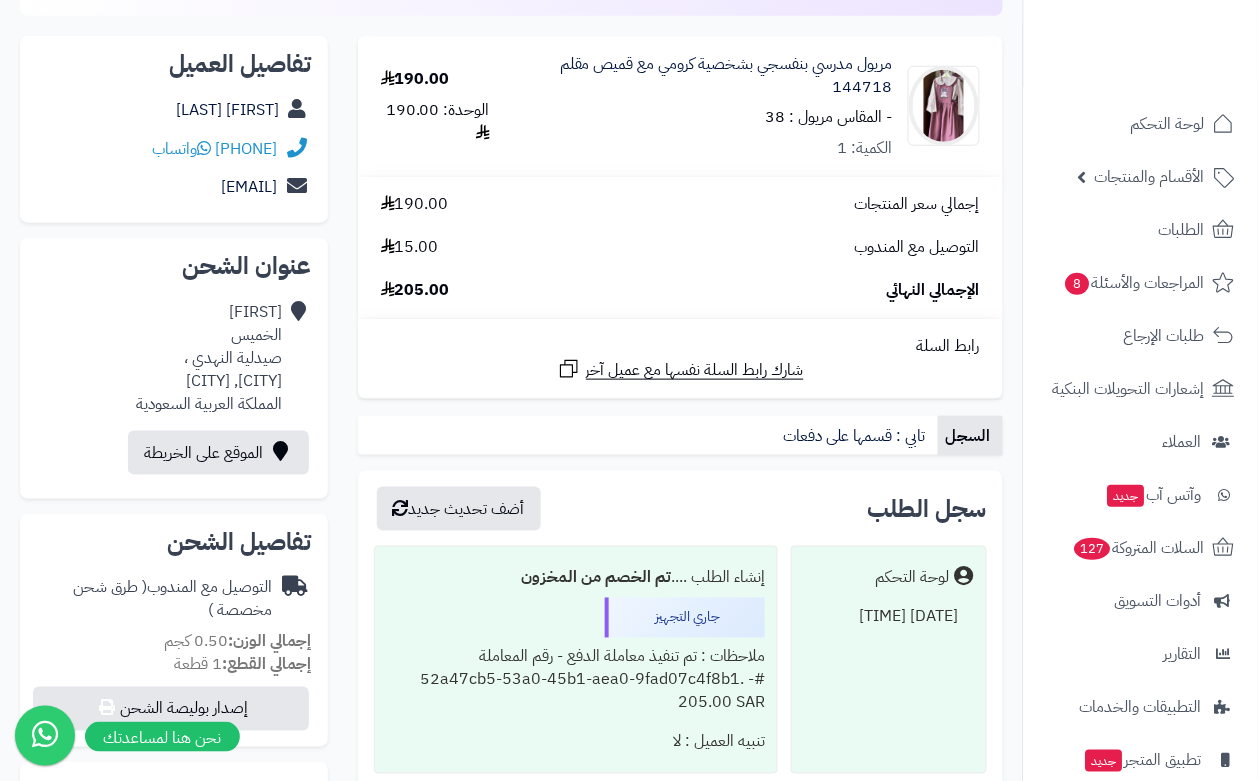 scroll, scrollTop: 138, scrollLeft: 0, axis: vertical 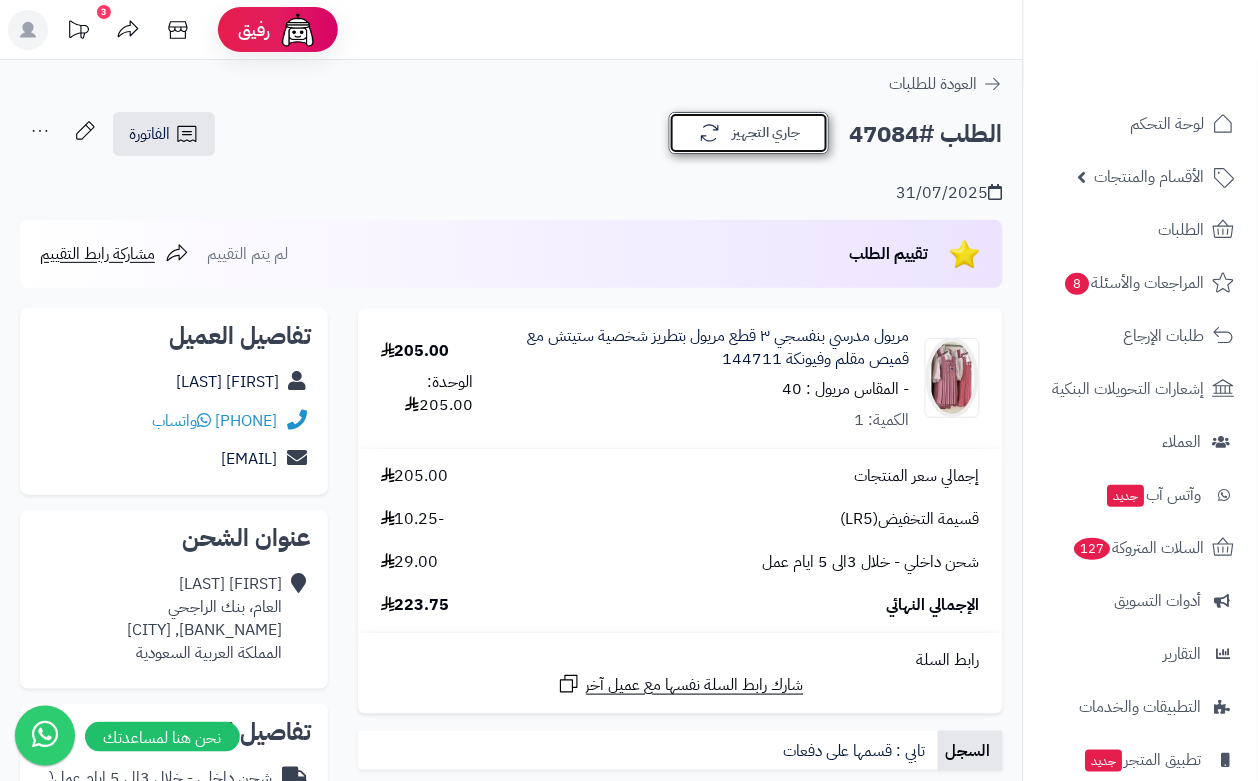 click on "جاري التجهيز" at bounding box center (749, 133) 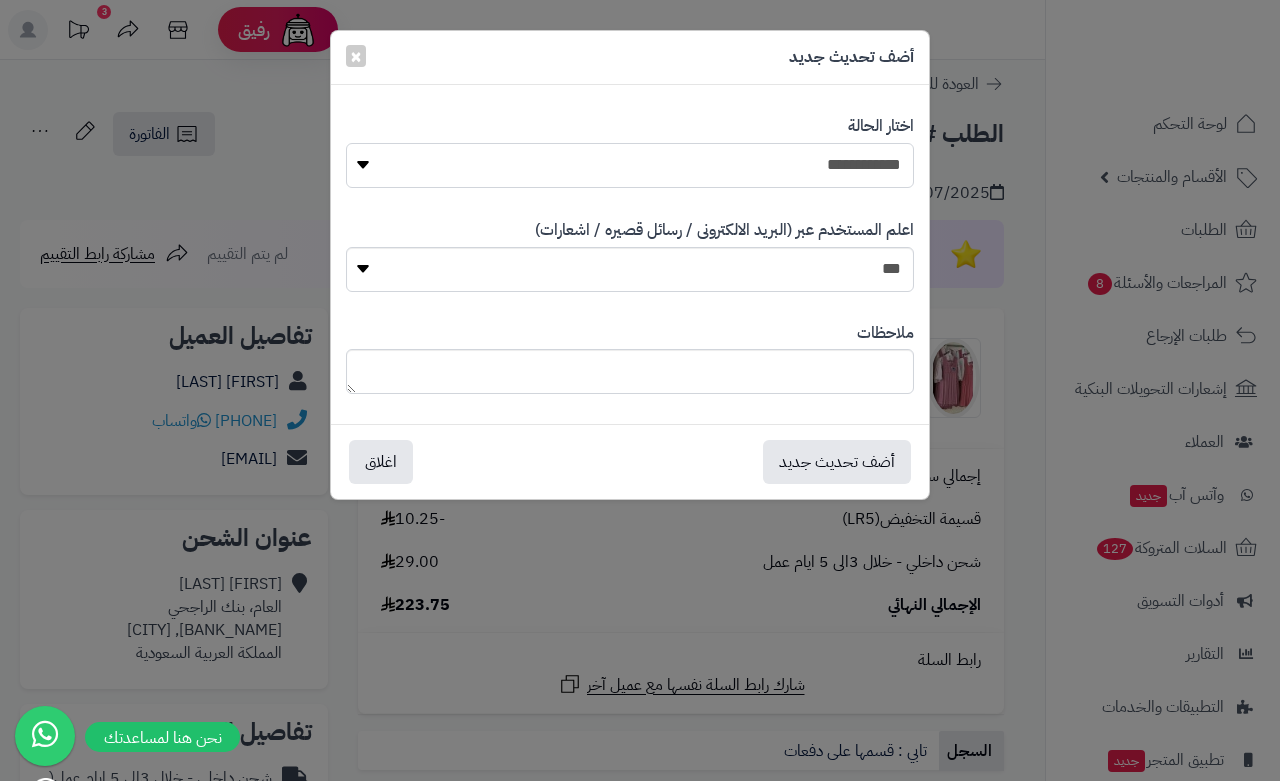click on "**********" at bounding box center (630, 165) 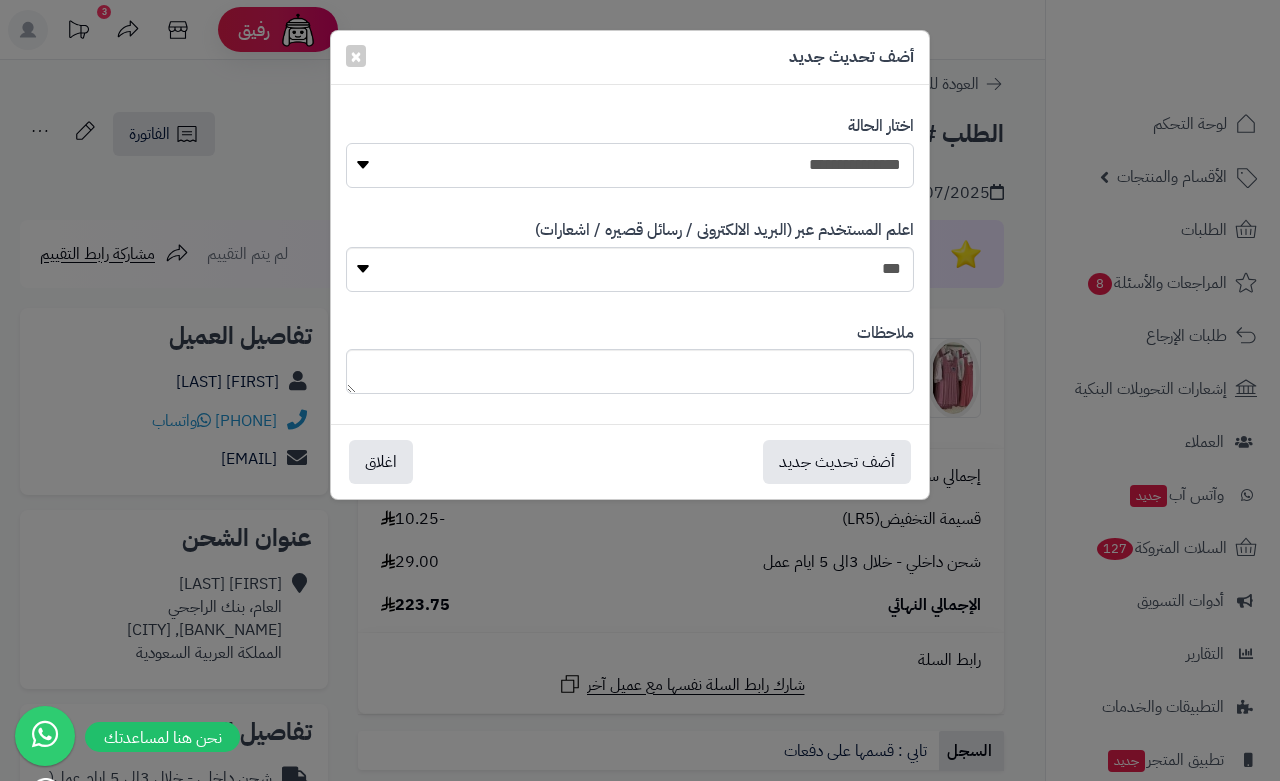 click on "**********" at bounding box center (630, 165) 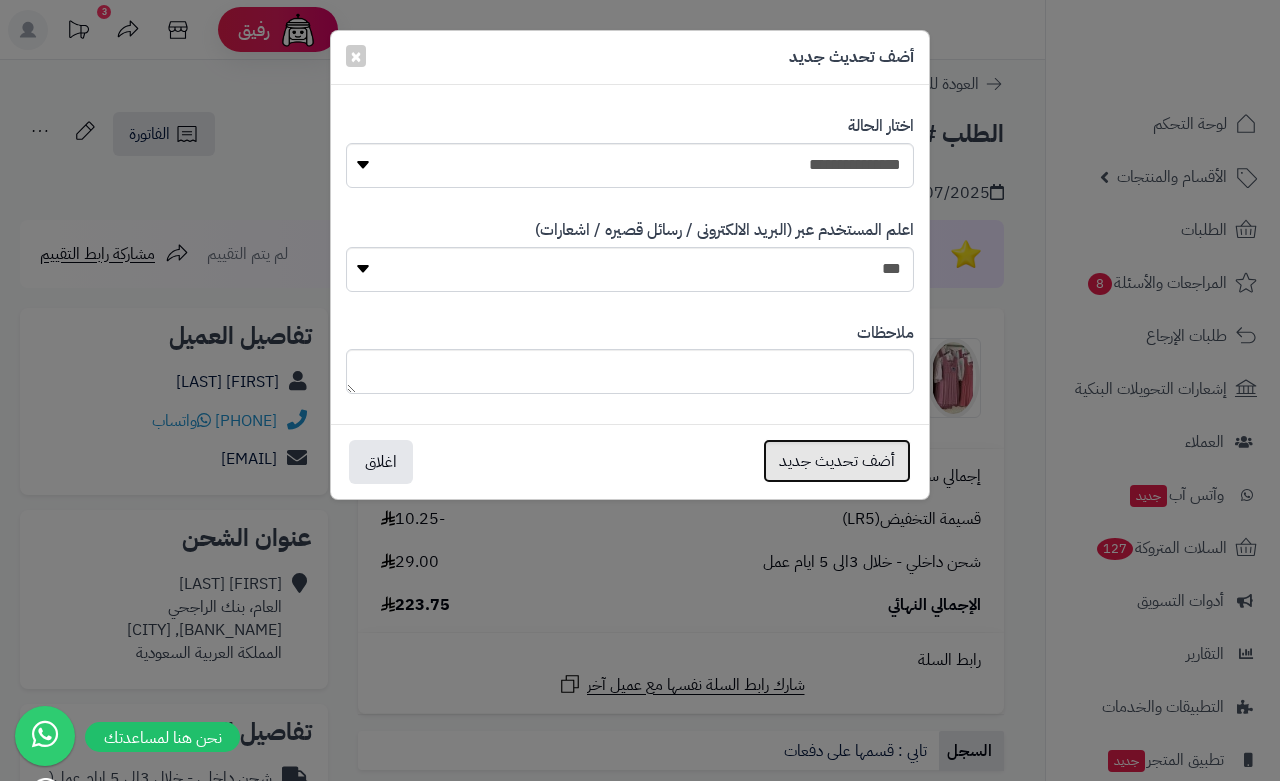 click on "أضف تحديث جديد" at bounding box center (837, 461) 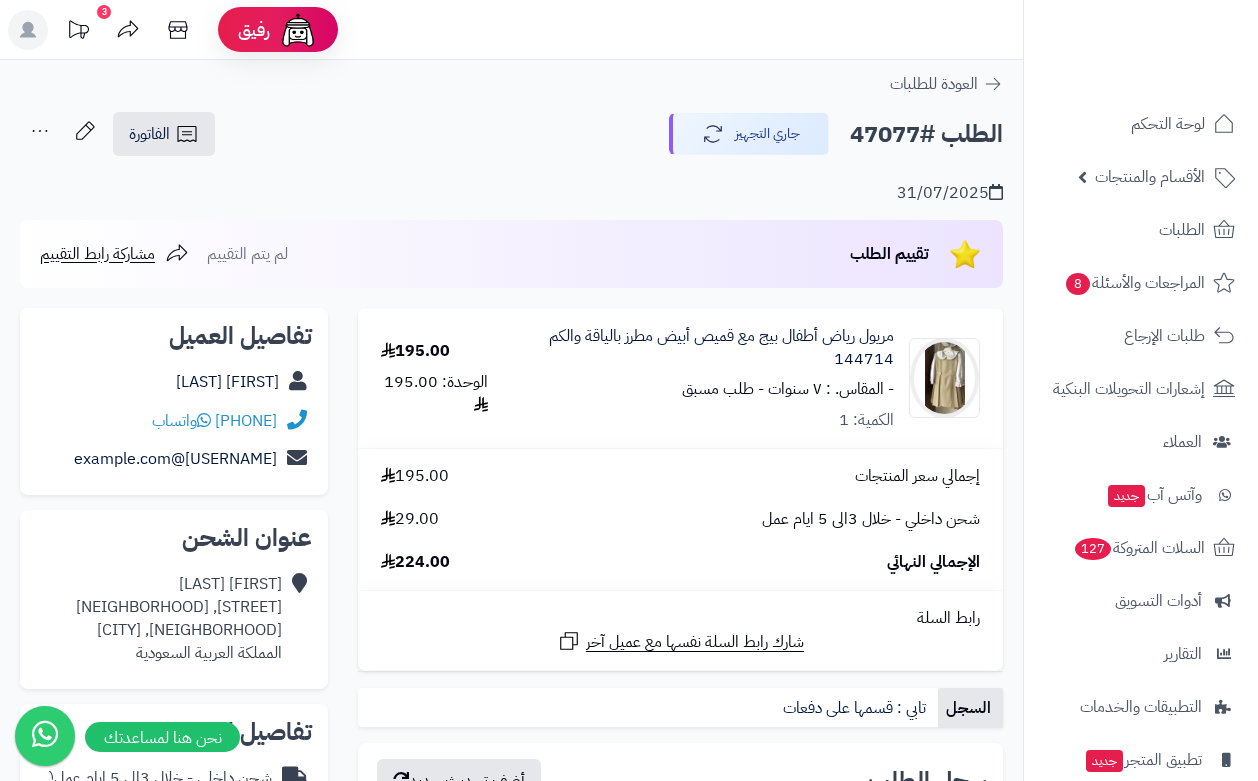 scroll, scrollTop: 0, scrollLeft: 0, axis: both 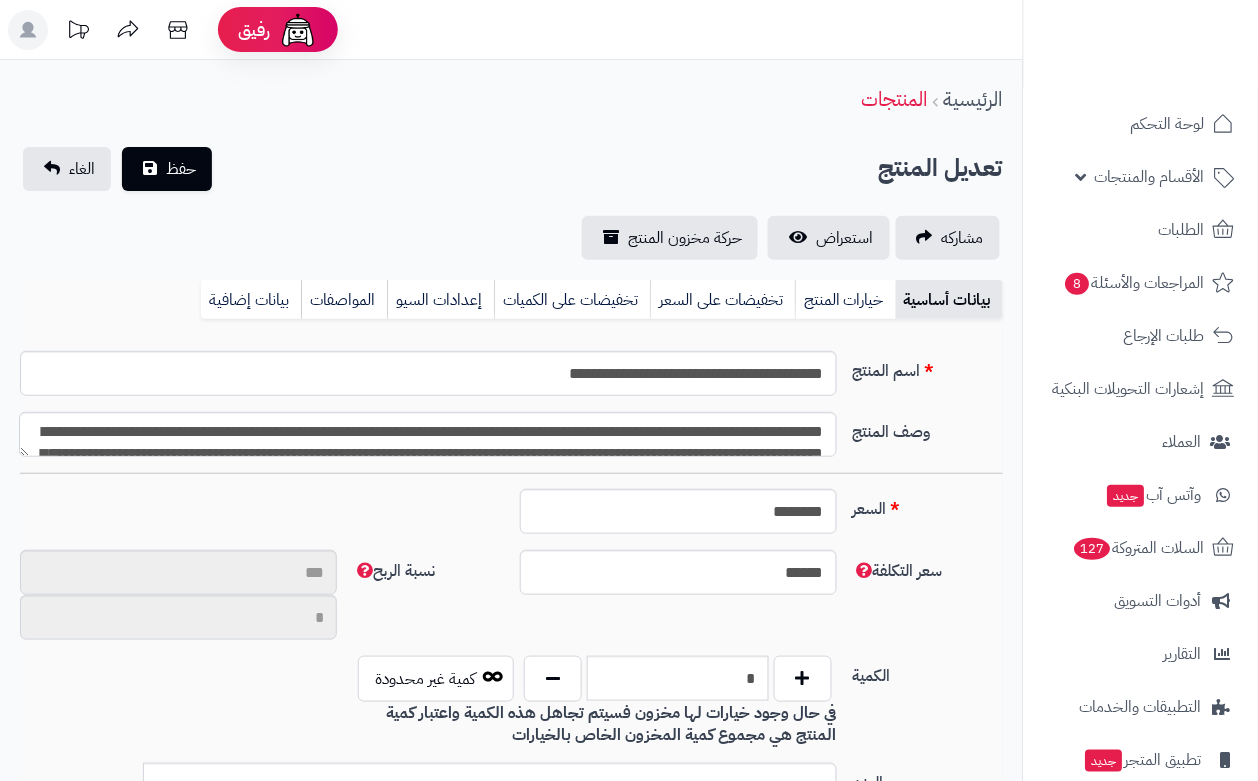 type on "**" 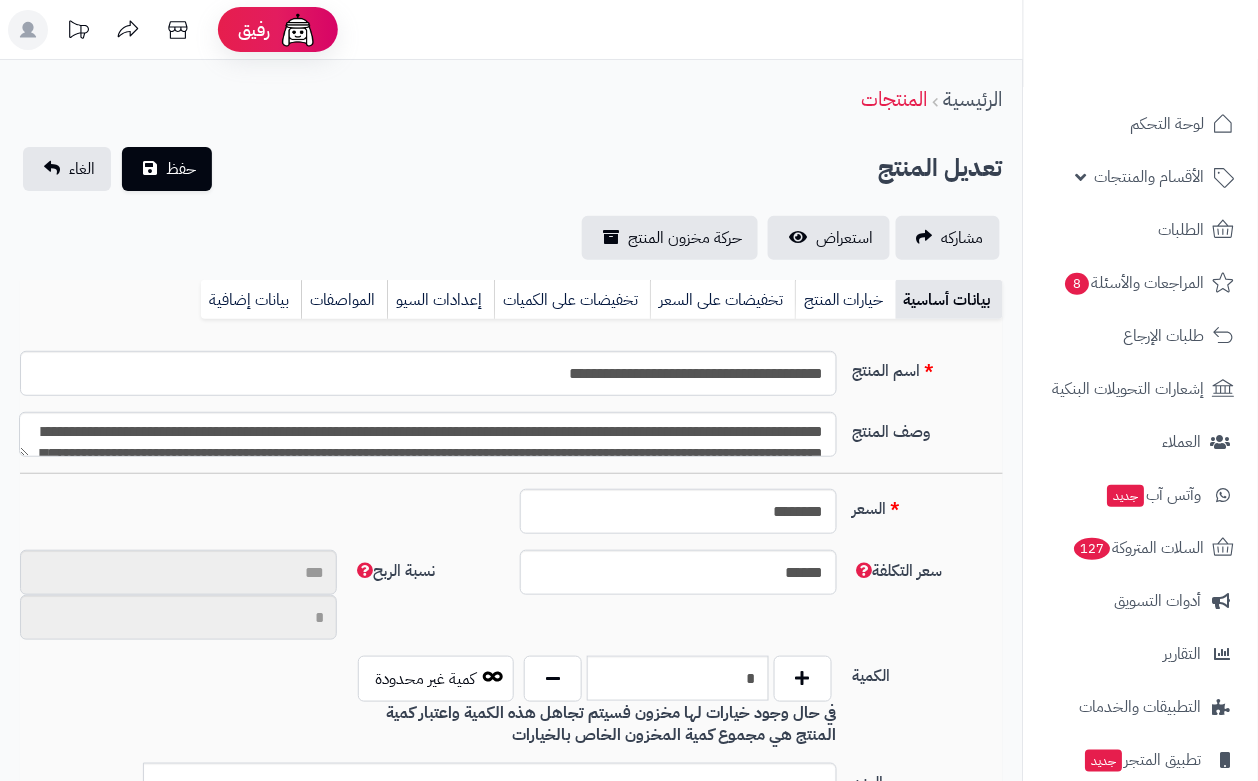 type on "**********" 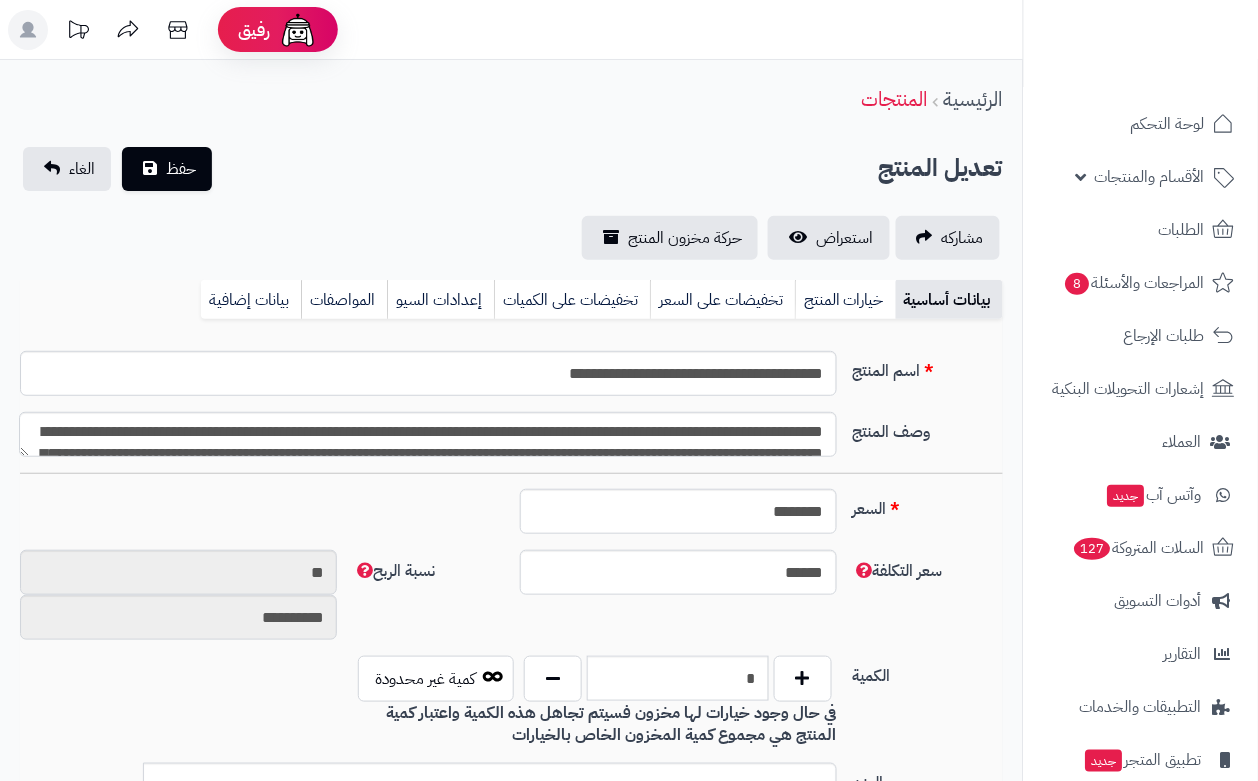 type on "******" 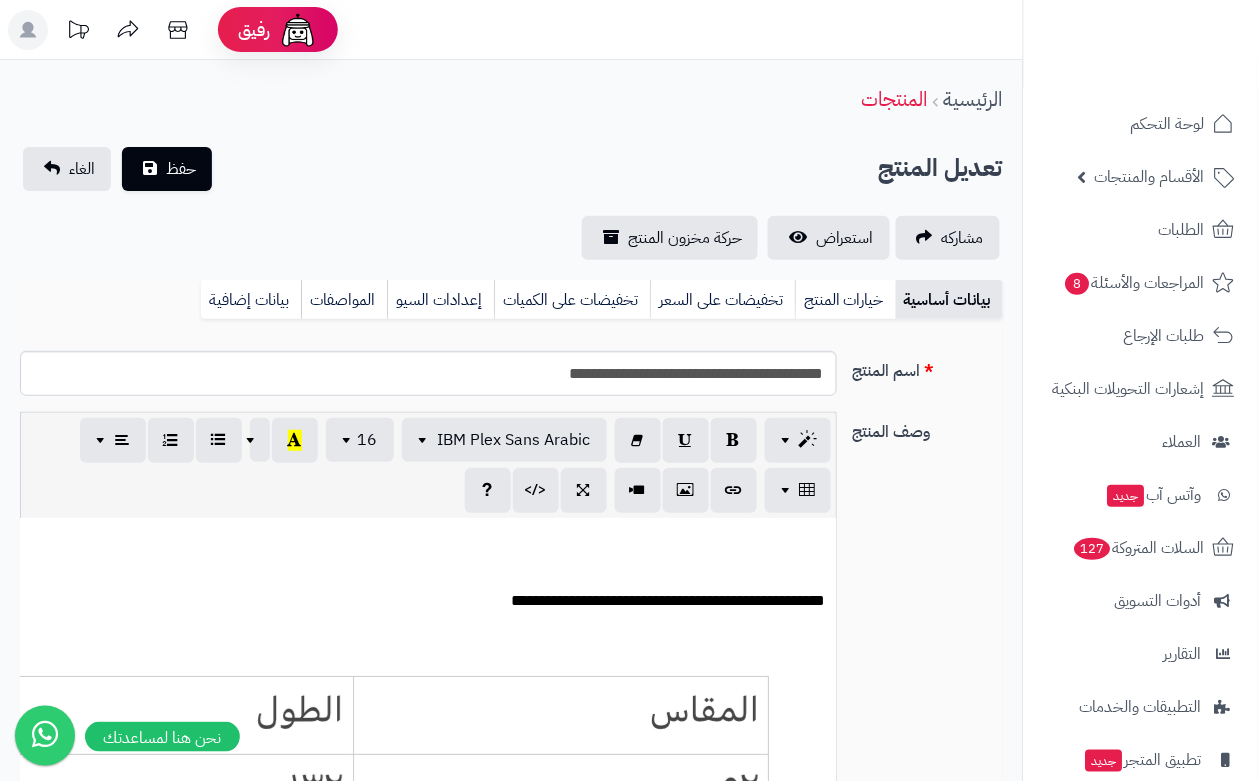 scroll, scrollTop: 163, scrollLeft: 0, axis: vertical 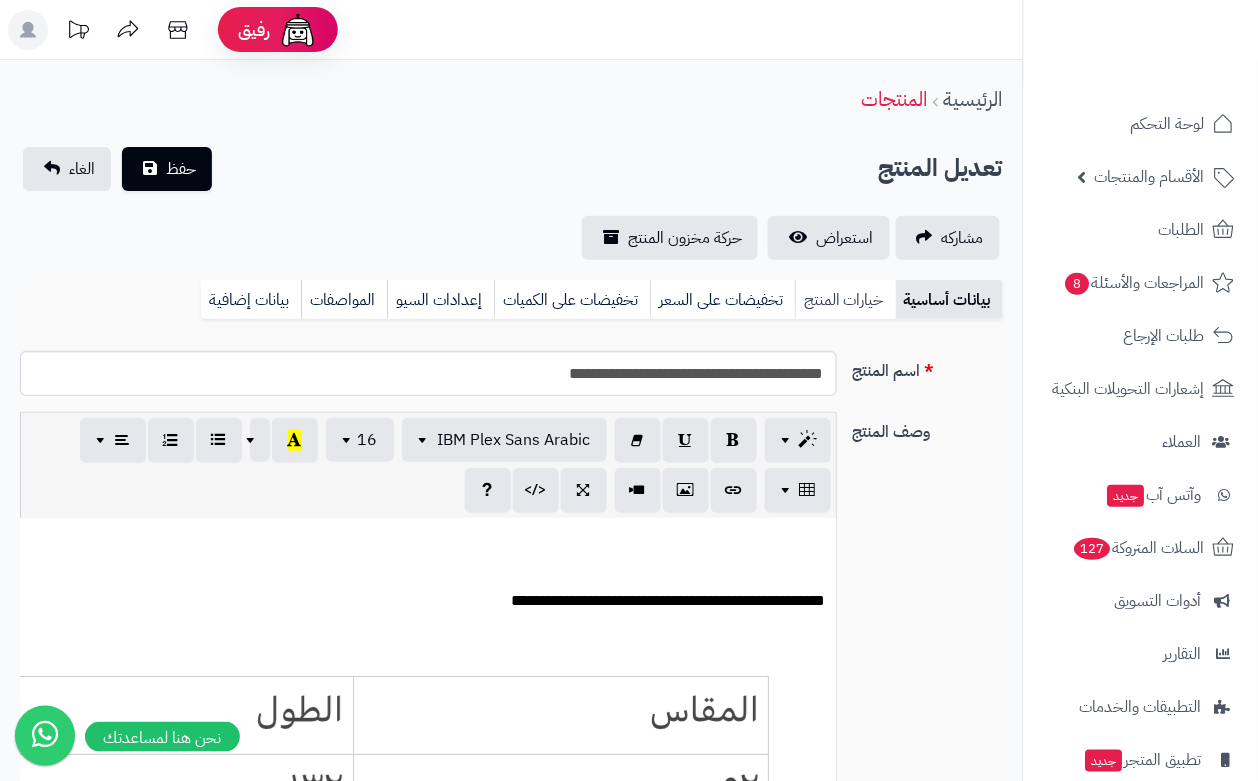 click on "خيارات المنتج" at bounding box center [845, 300] 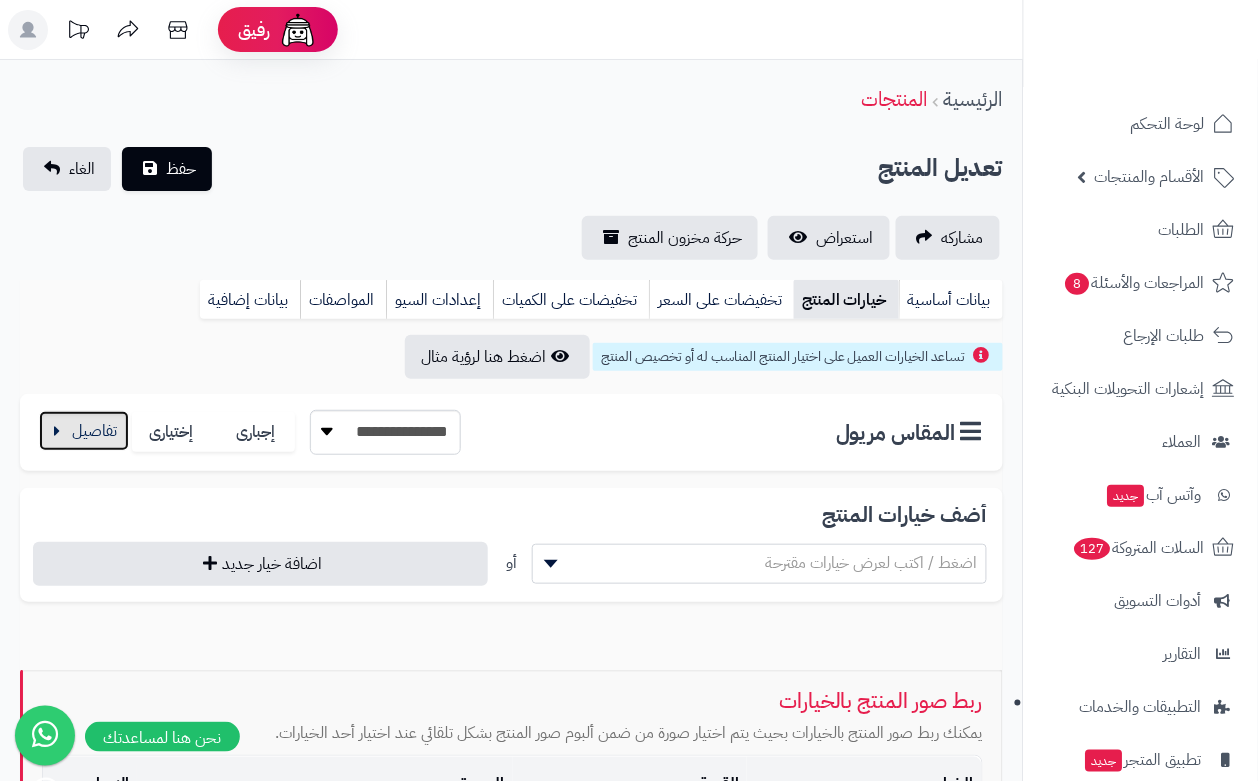 click at bounding box center (84, 431) 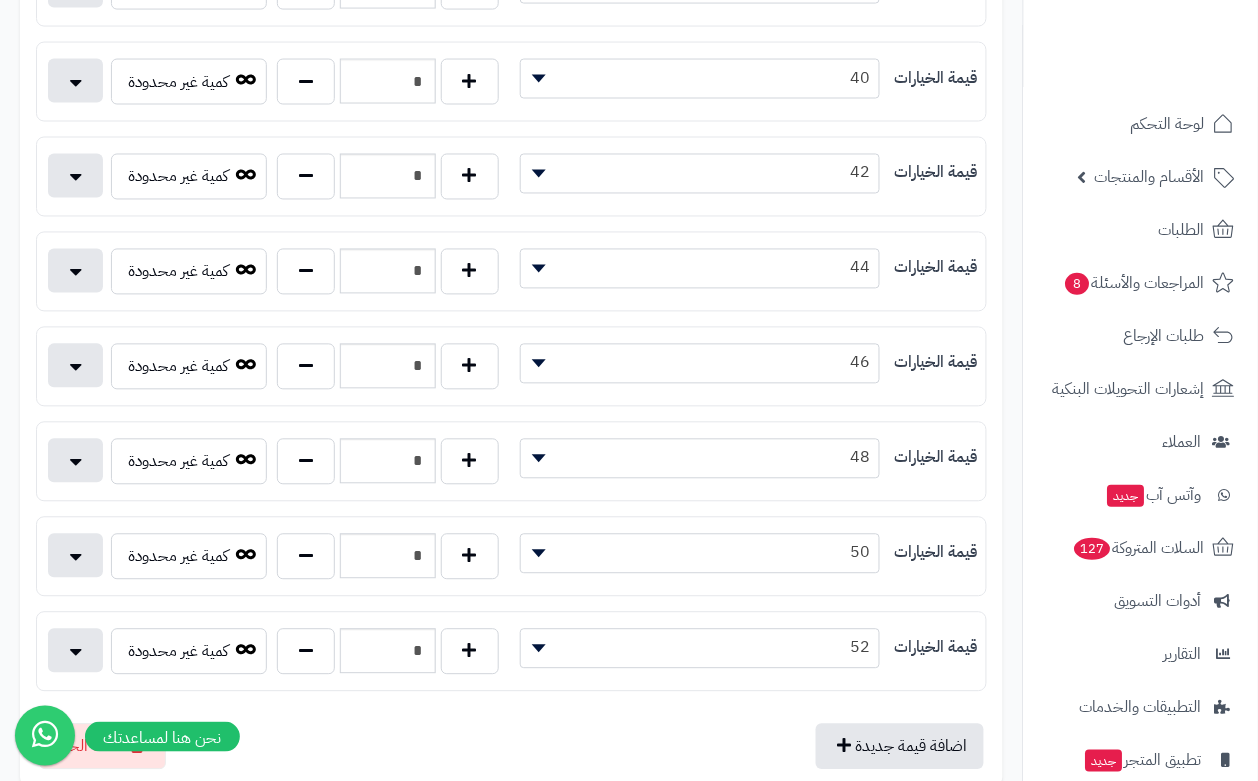 scroll, scrollTop: 750, scrollLeft: 0, axis: vertical 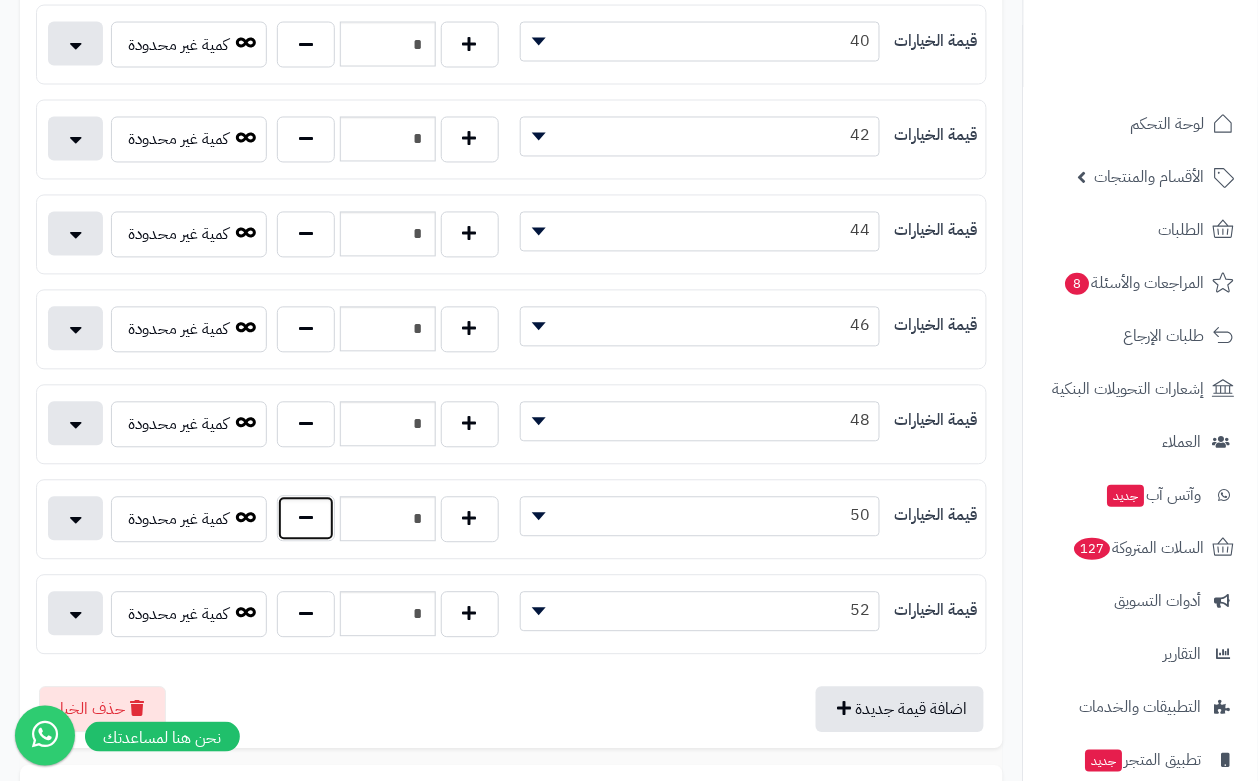 click at bounding box center (306, 519) 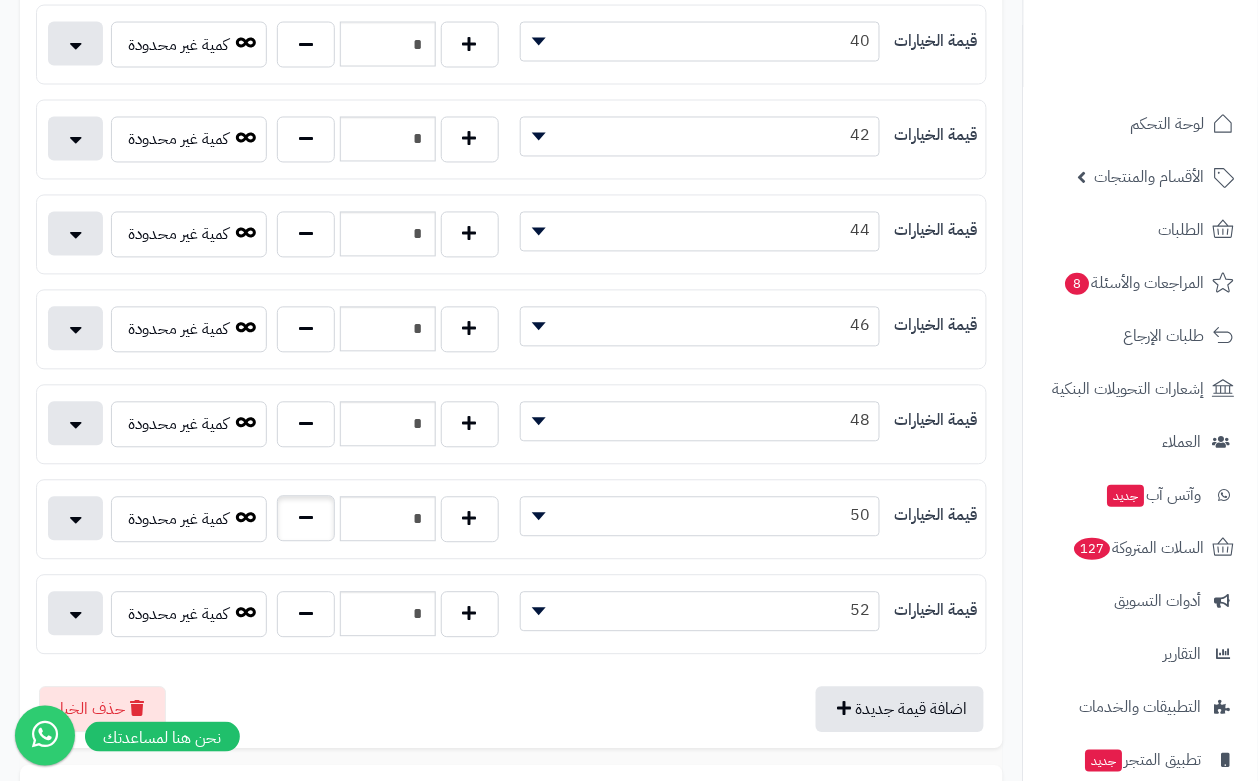 type on "*" 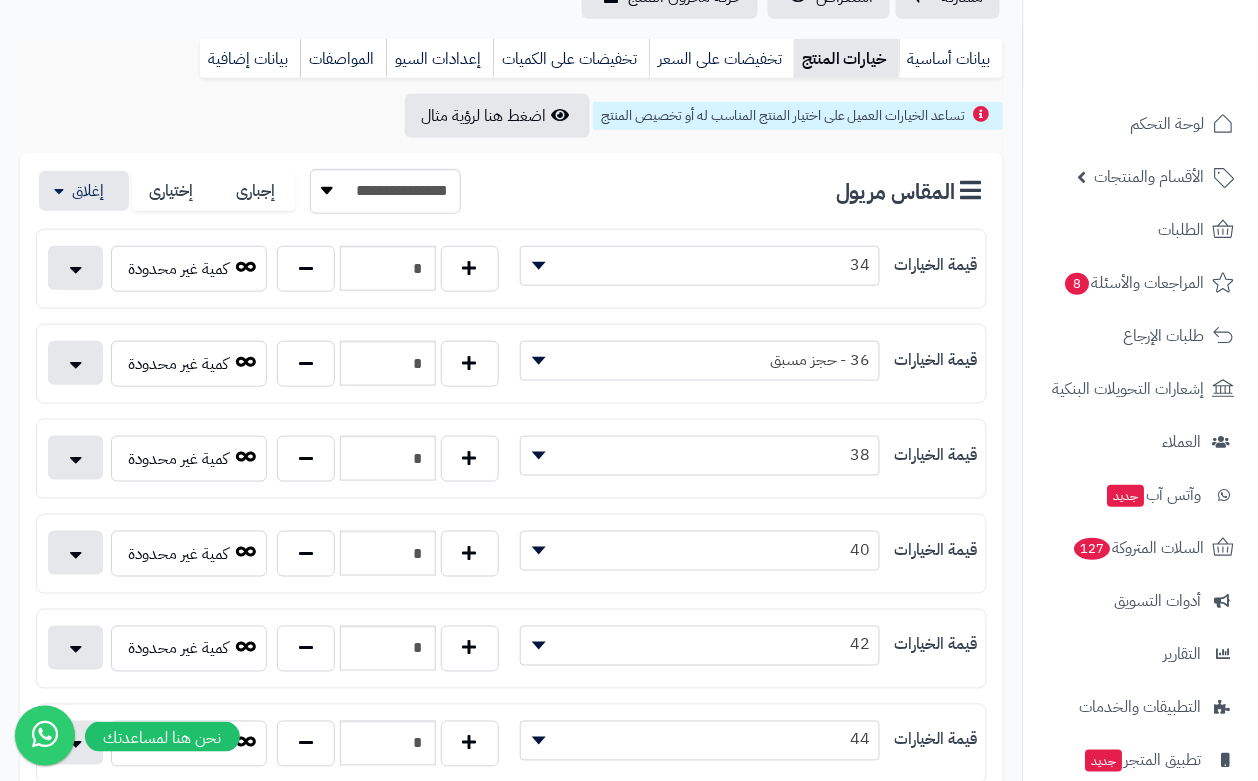 scroll, scrollTop: 0, scrollLeft: 0, axis: both 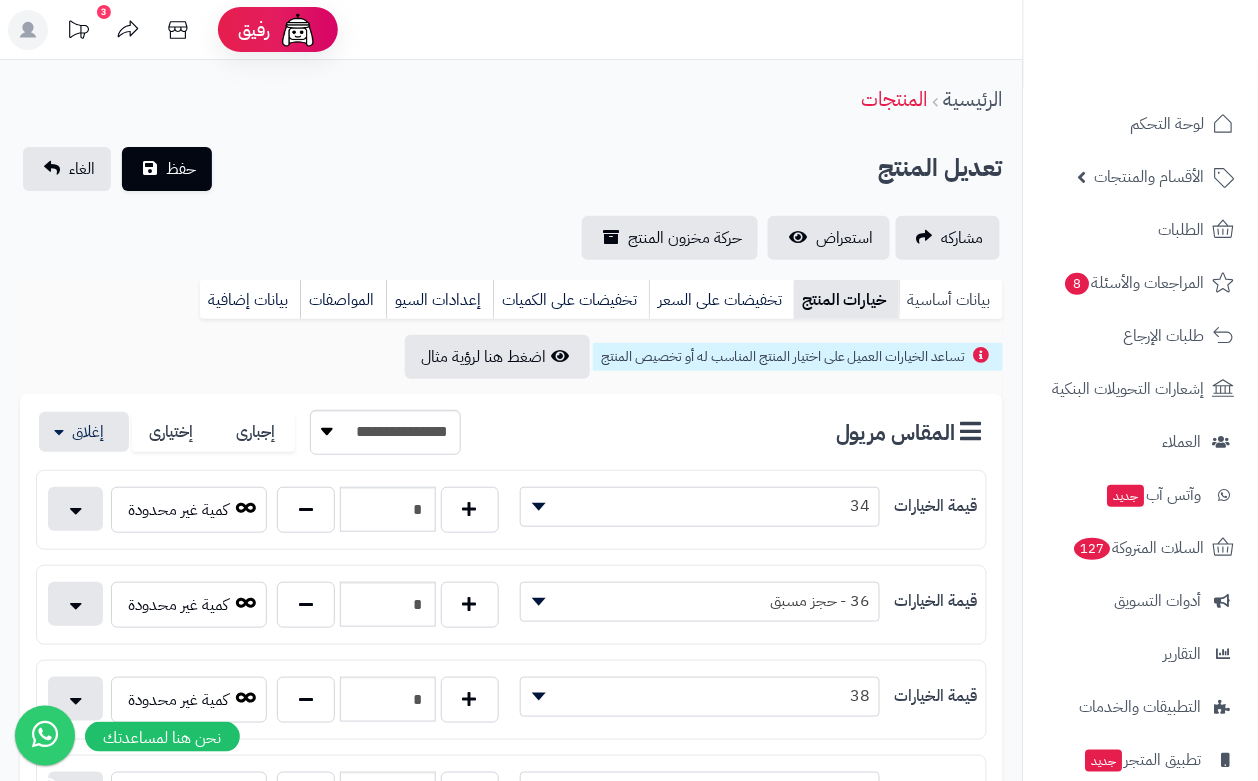 click on "بيانات أساسية" at bounding box center [951, 300] 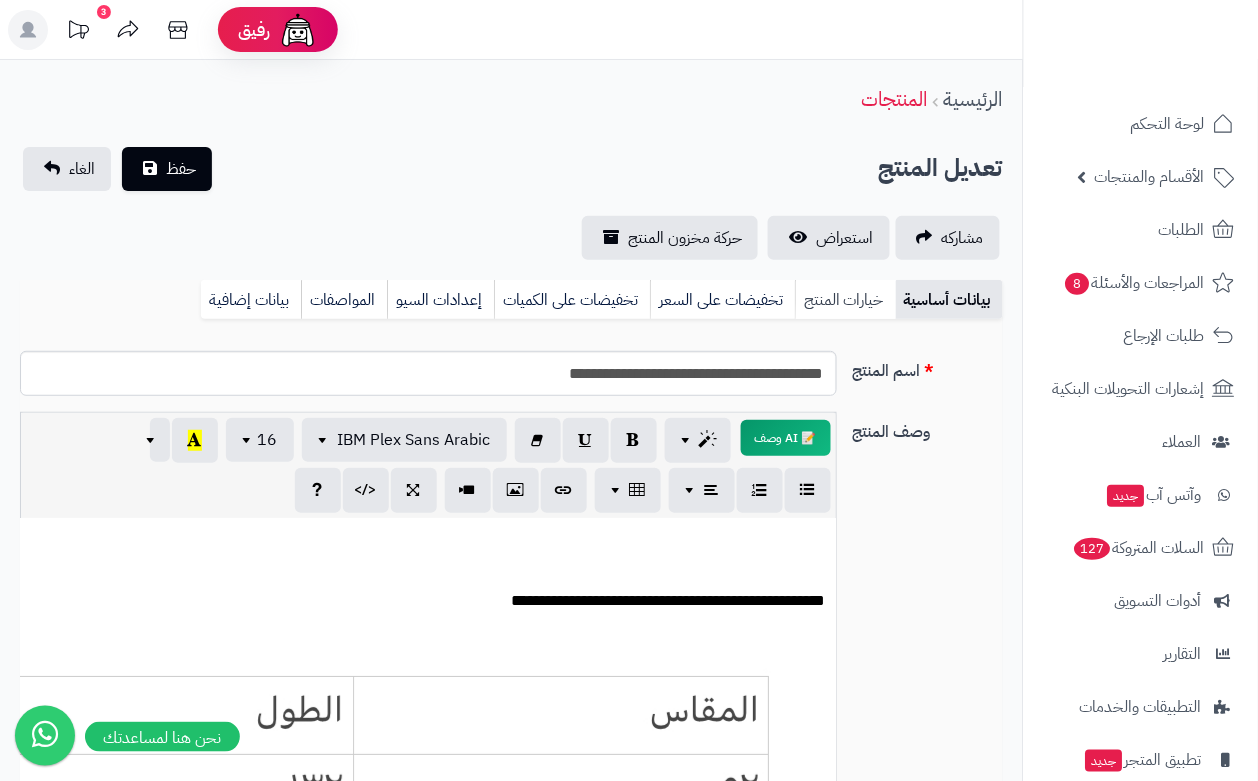 click on "خيارات المنتج" at bounding box center [845, 300] 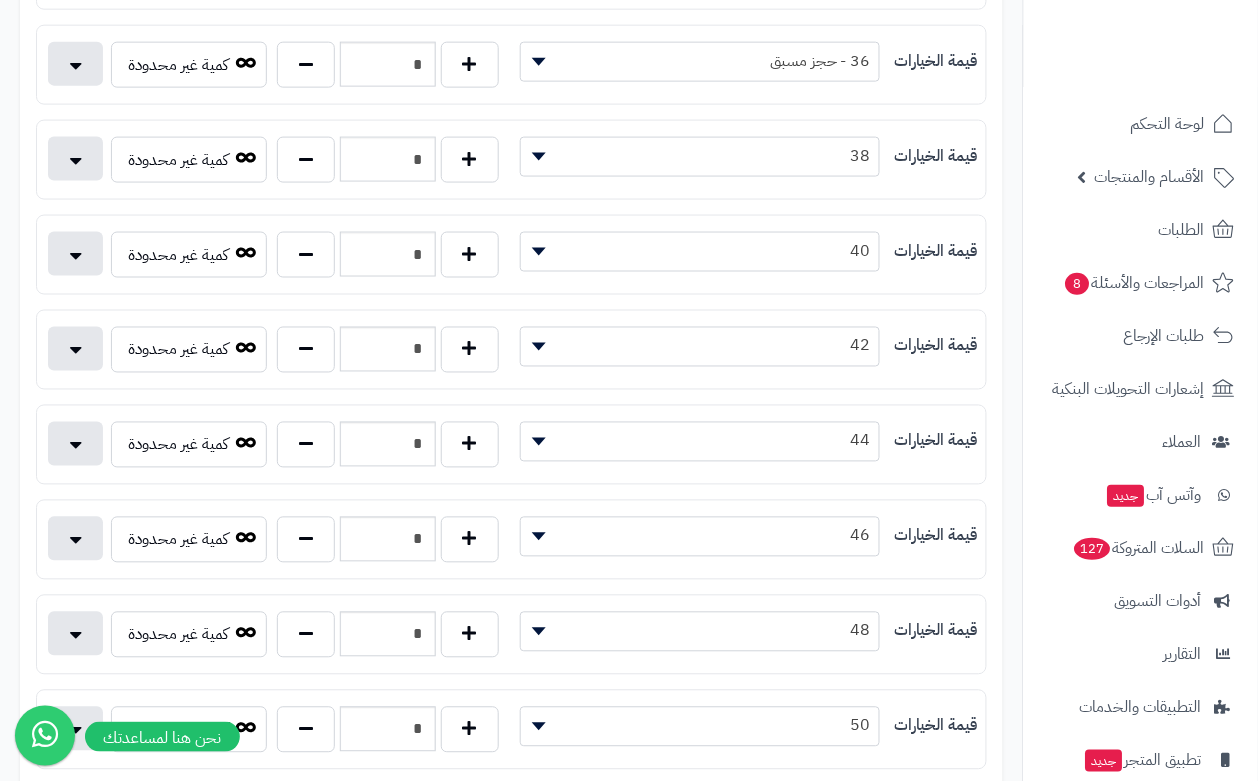 scroll, scrollTop: 750, scrollLeft: 0, axis: vertical 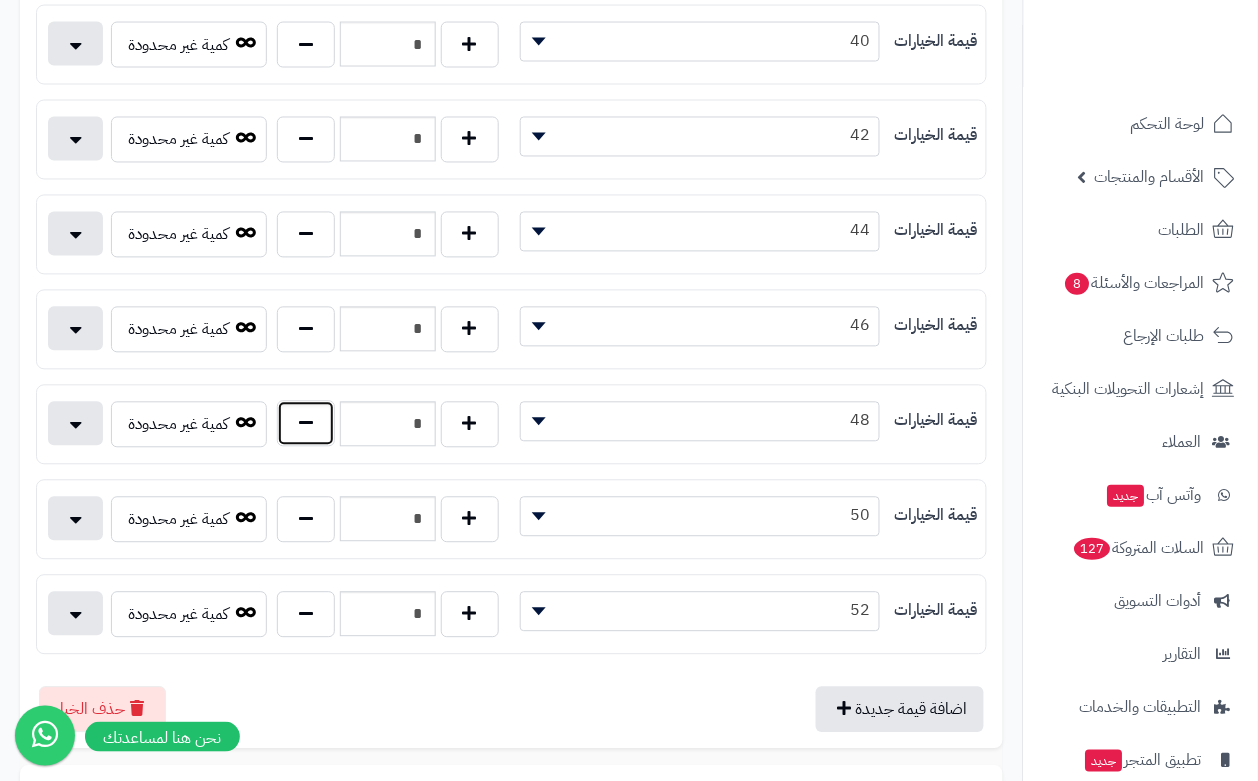click at bounding box center (306, 424) 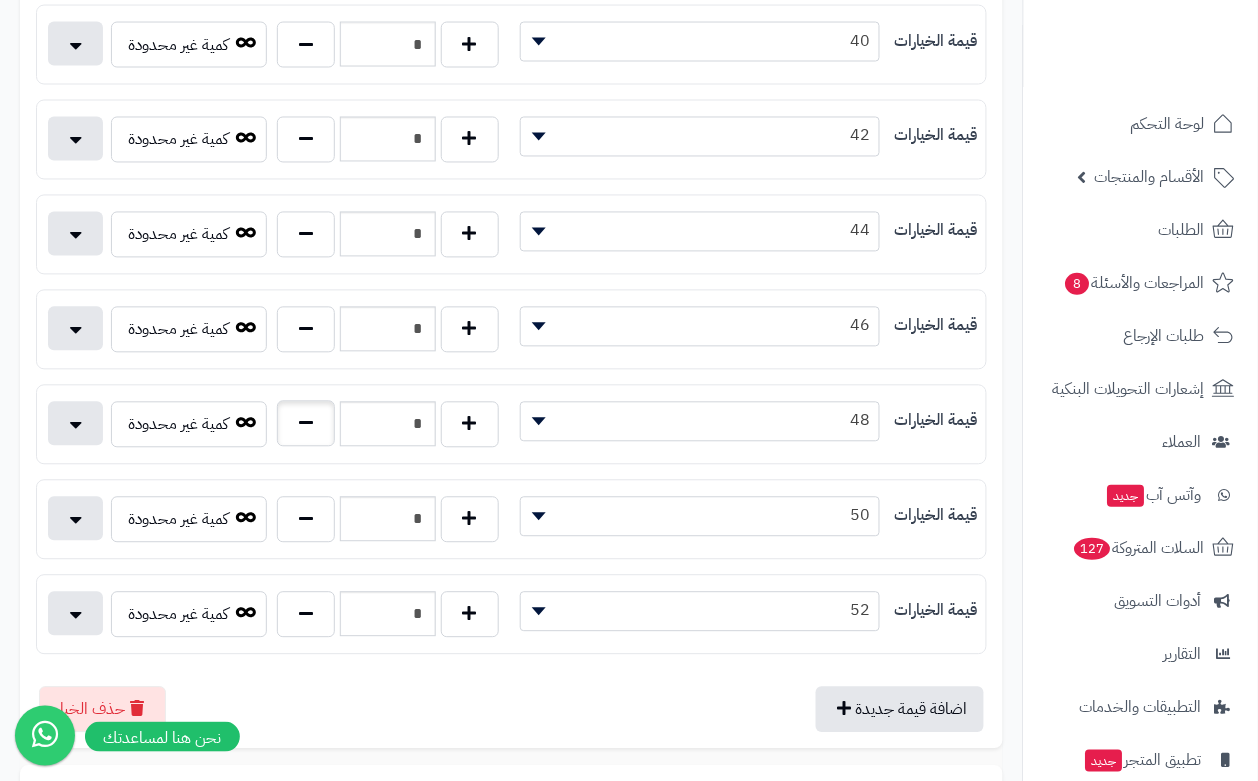 type on "*" 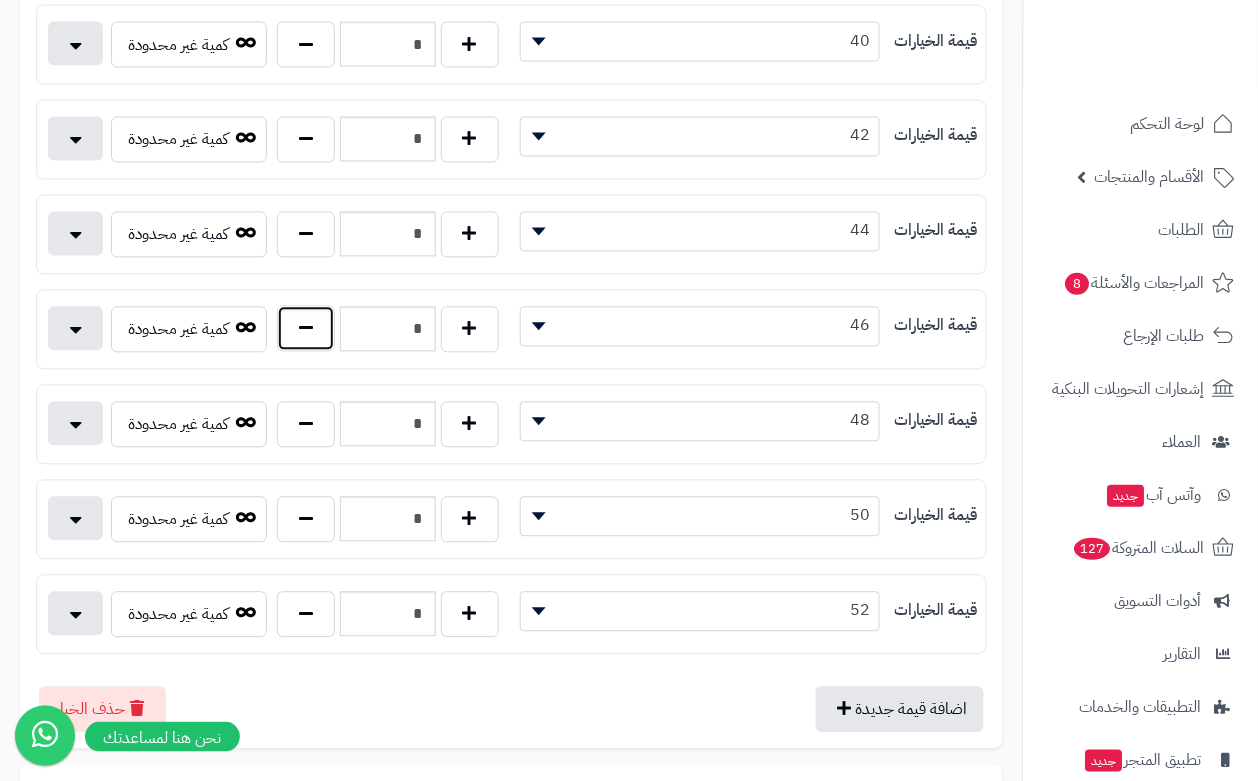 click at bounding box center (306, 329) 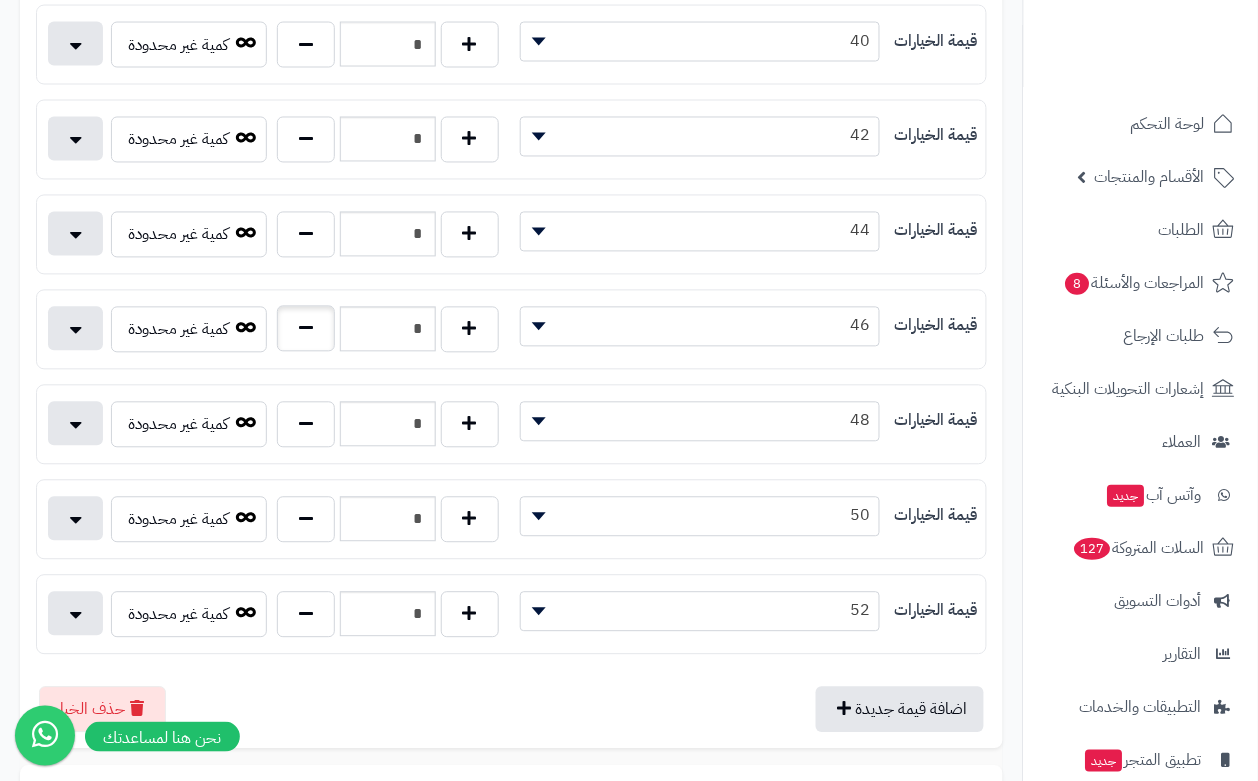 type on "*" 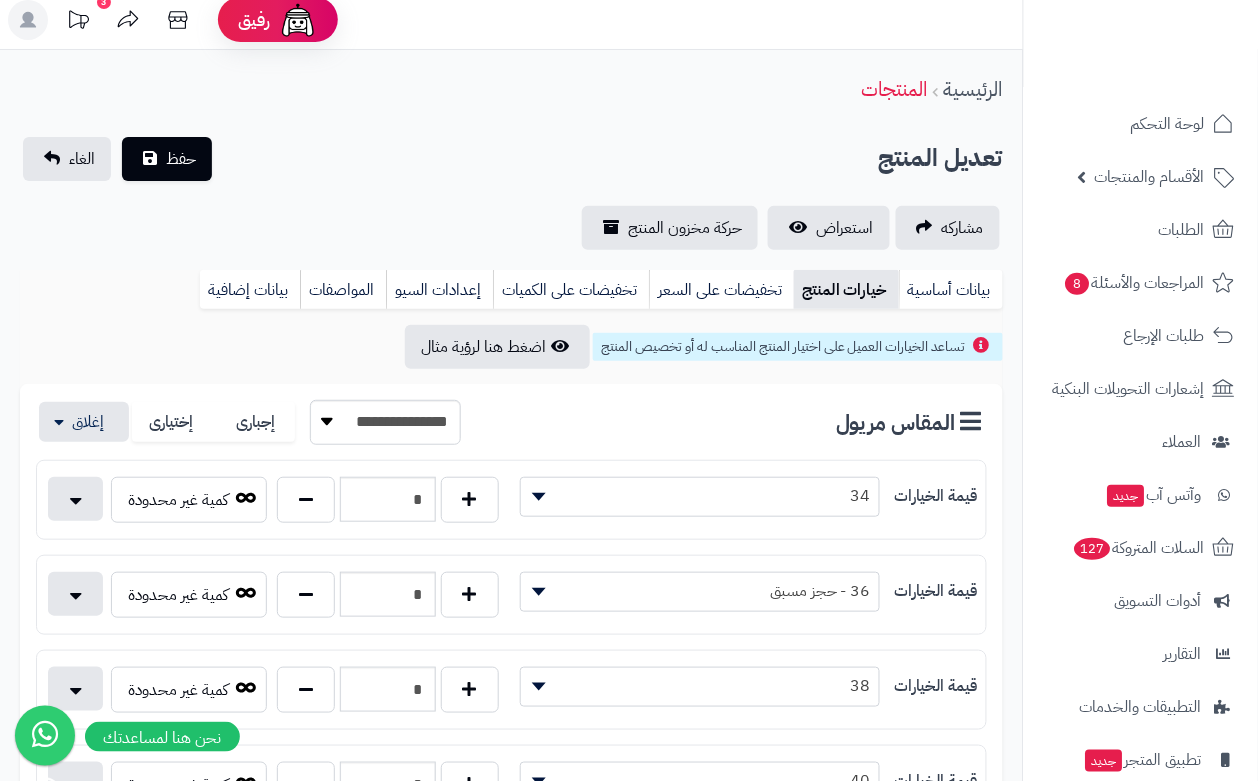 scroll, scrollTop: 0, scrollLeft: 0, axis: both 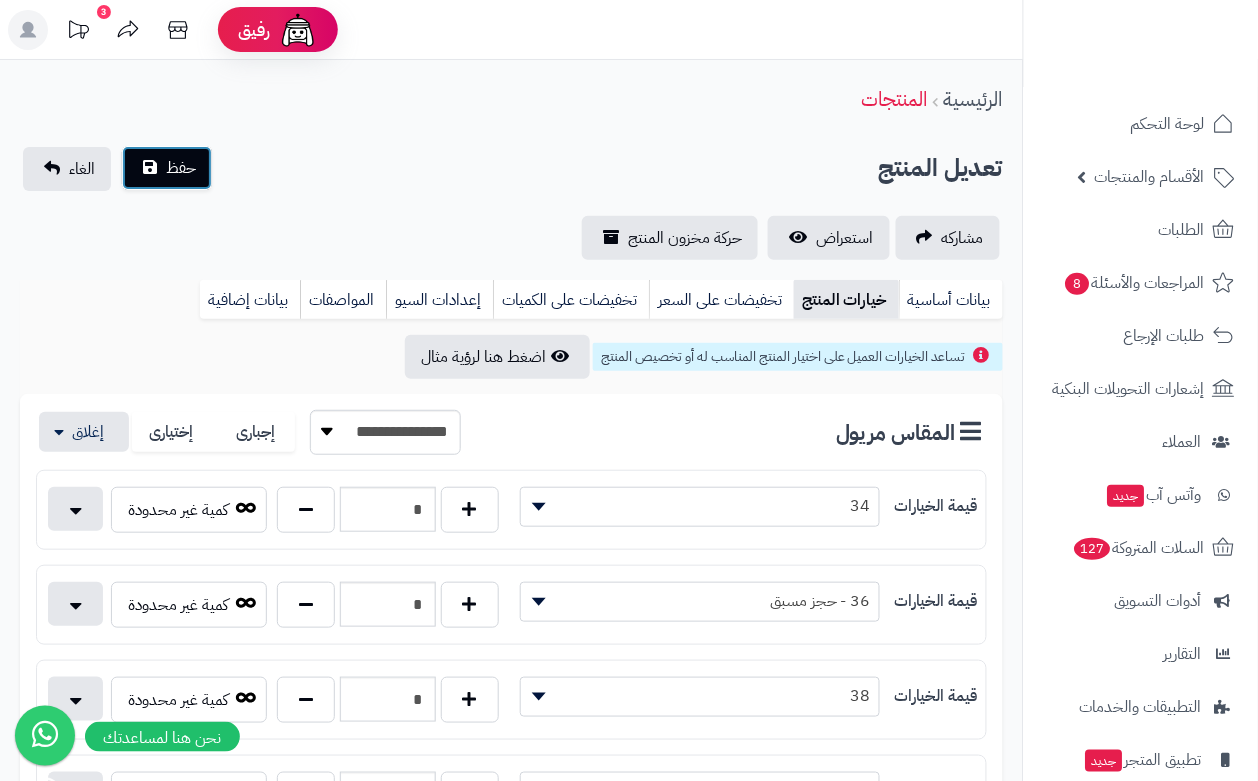 click on "حفظ" at bounding box center (181, 168) 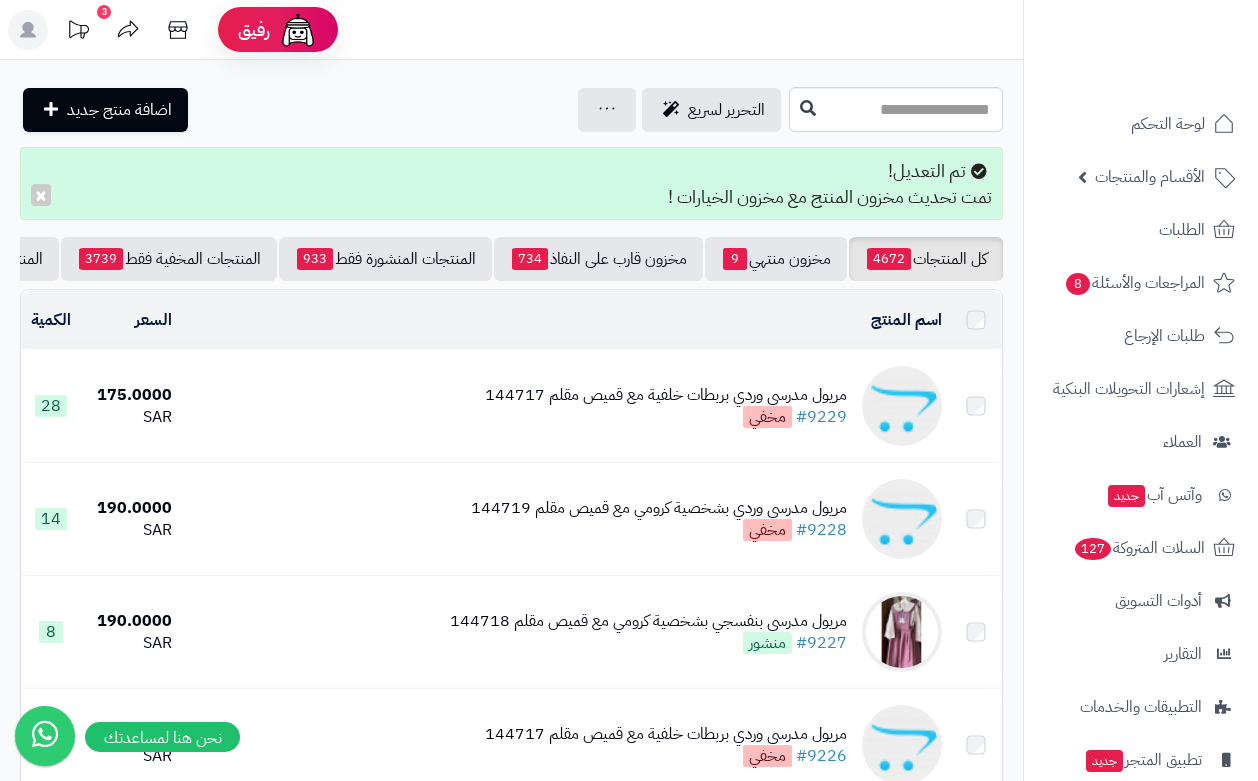 scroll, scrollTop: 0, scrollLeft: 0, axis: both 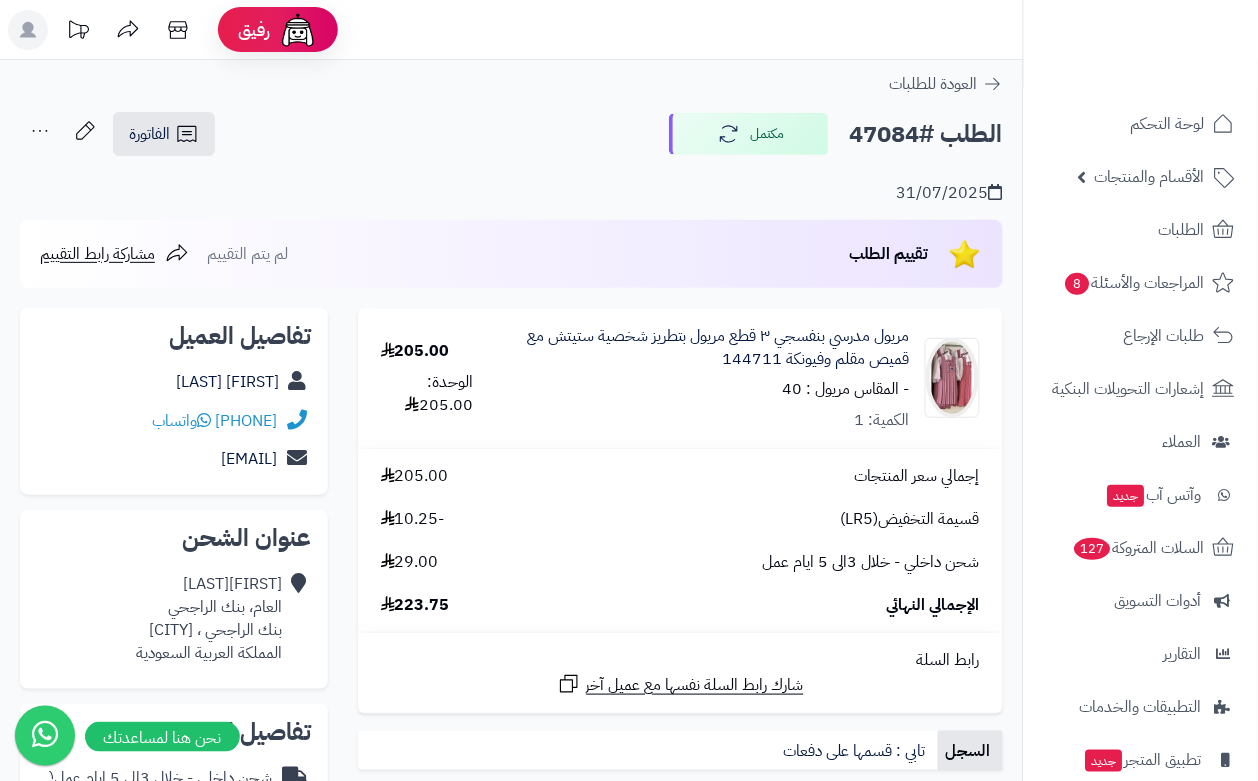 click on "إجمالي سعر المنتجات
205.00
قسيمة التخفيض(LR5)
-10.25
شحن داخلي  - خلال 3الى 5 ايام عمل
29.00
الإجمالي النهائي
223.75" at bounding box center [680, 540] 